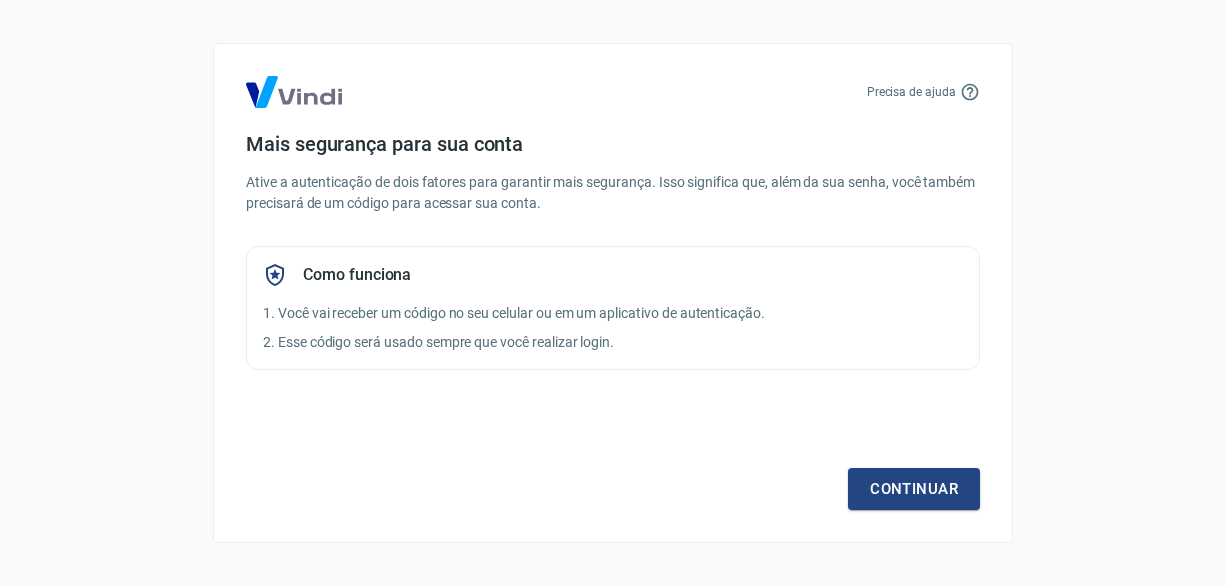 scroll, scrollTop: 0, scrollLeft: 0, axis: both 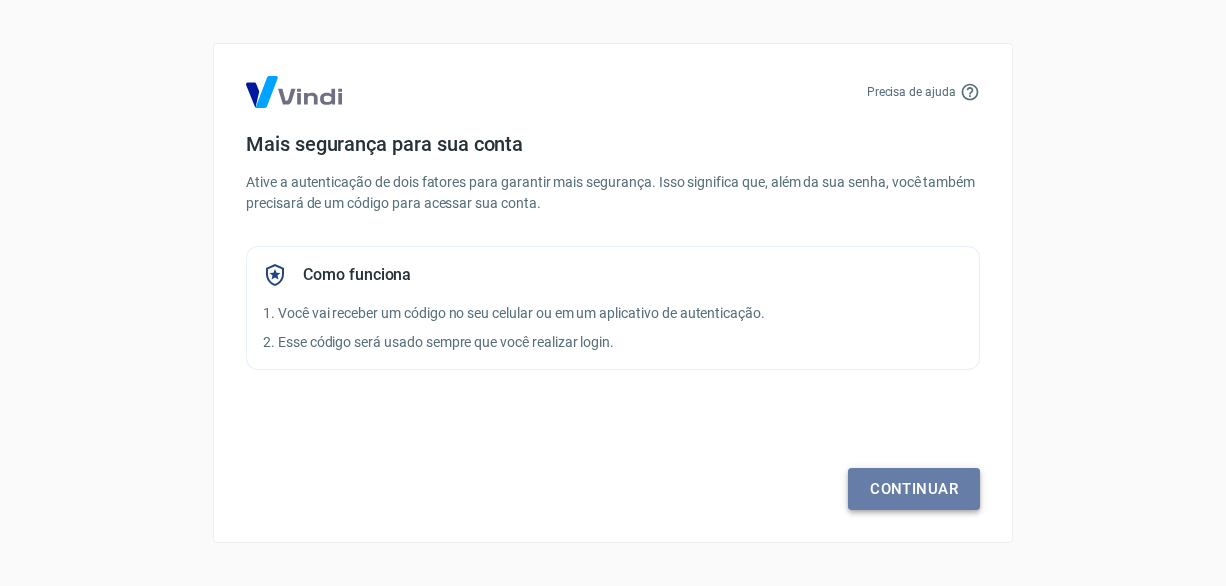 click on "Continuar" at bounding box center (914, 489) 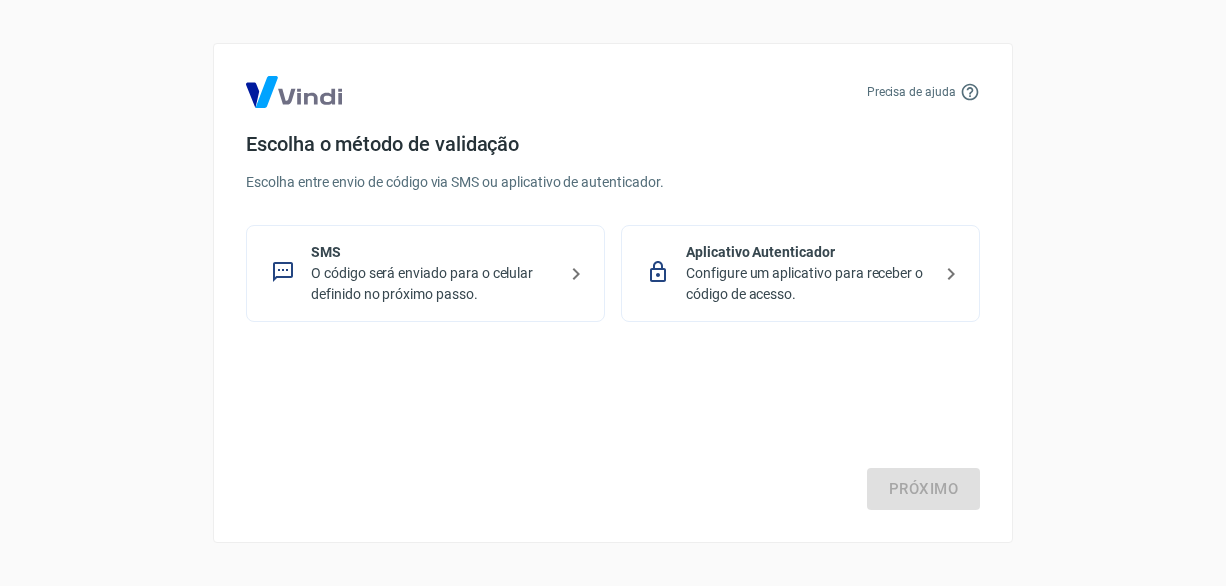 click on "Configure um aplicativo para receber o código de acesso." at bounding box center [808, 284] 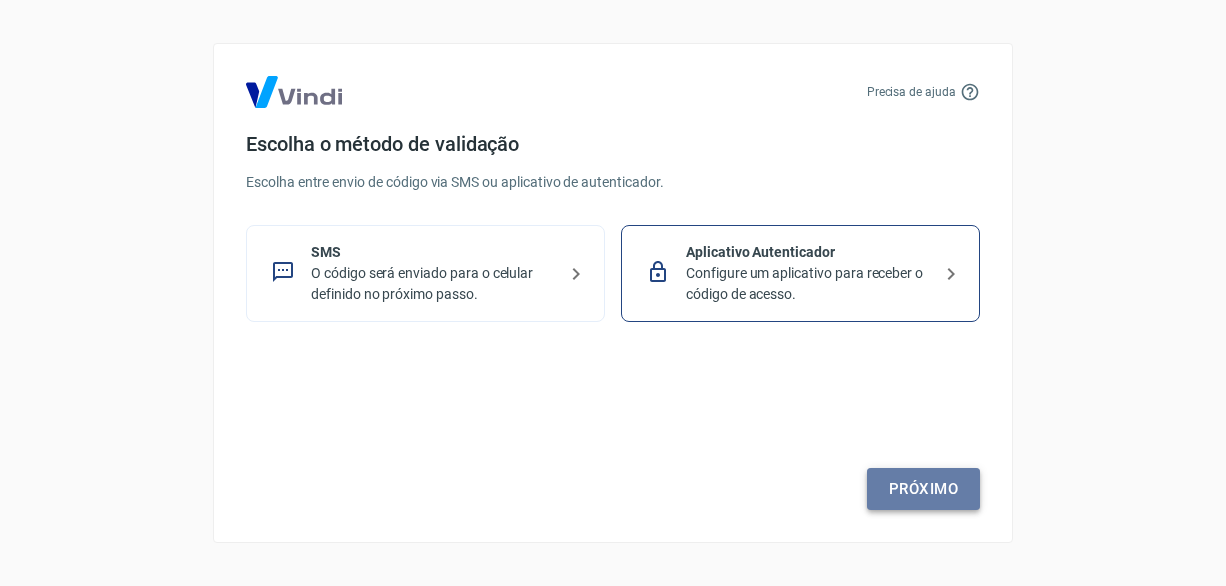 click on "Próximo" at bounding box center [923, 489] 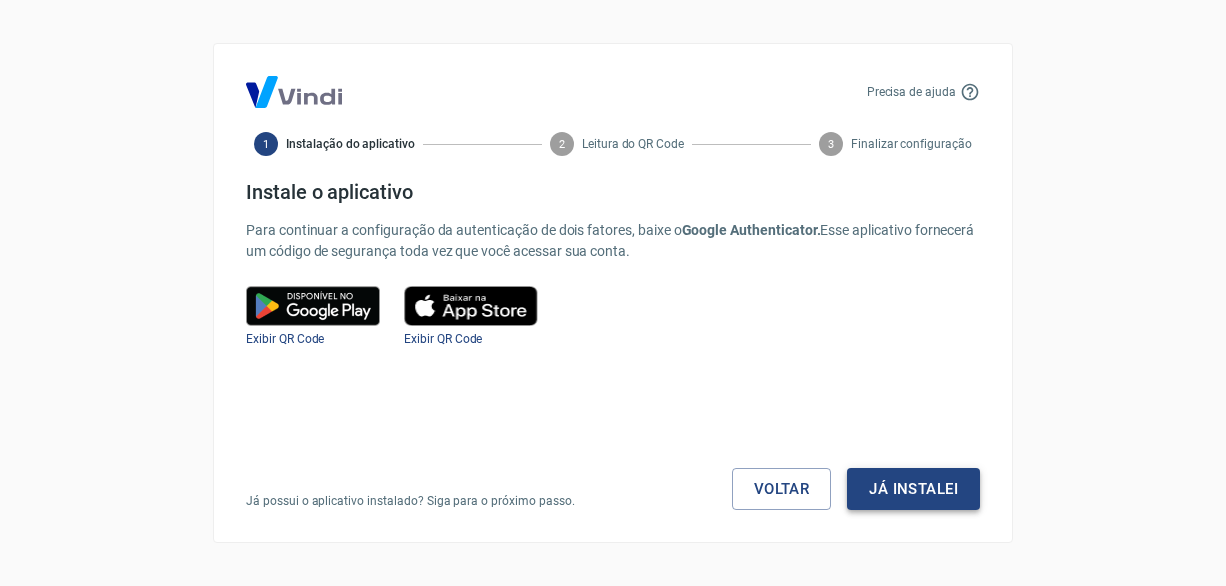 click on "Já instalei" at bounding box center [913, 489] 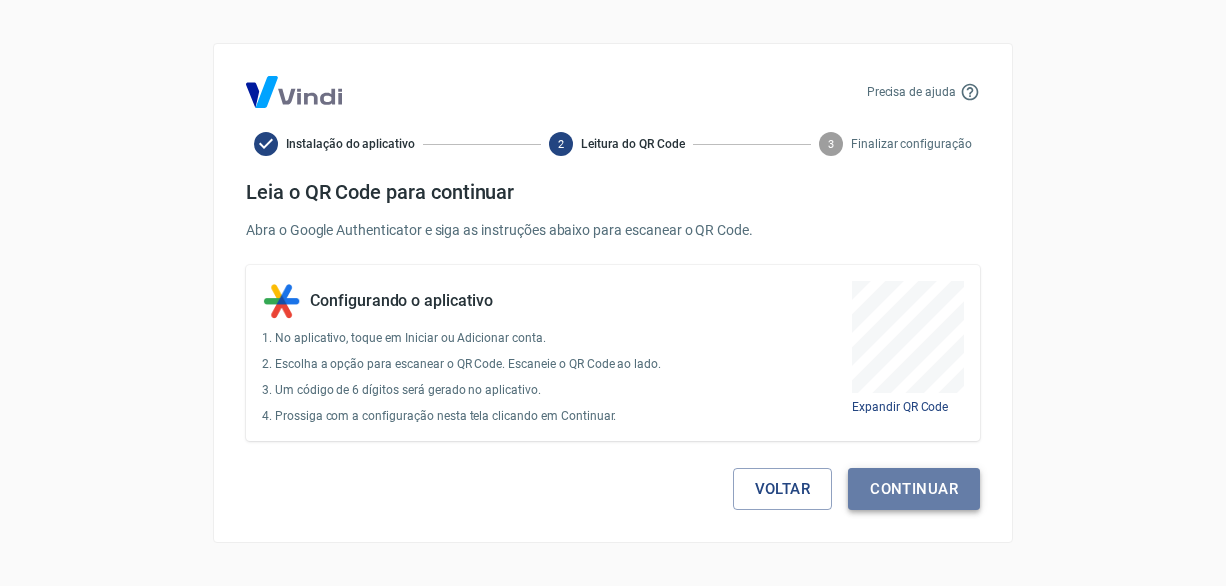 click on "Continuar" at bounding box center (914, 489) 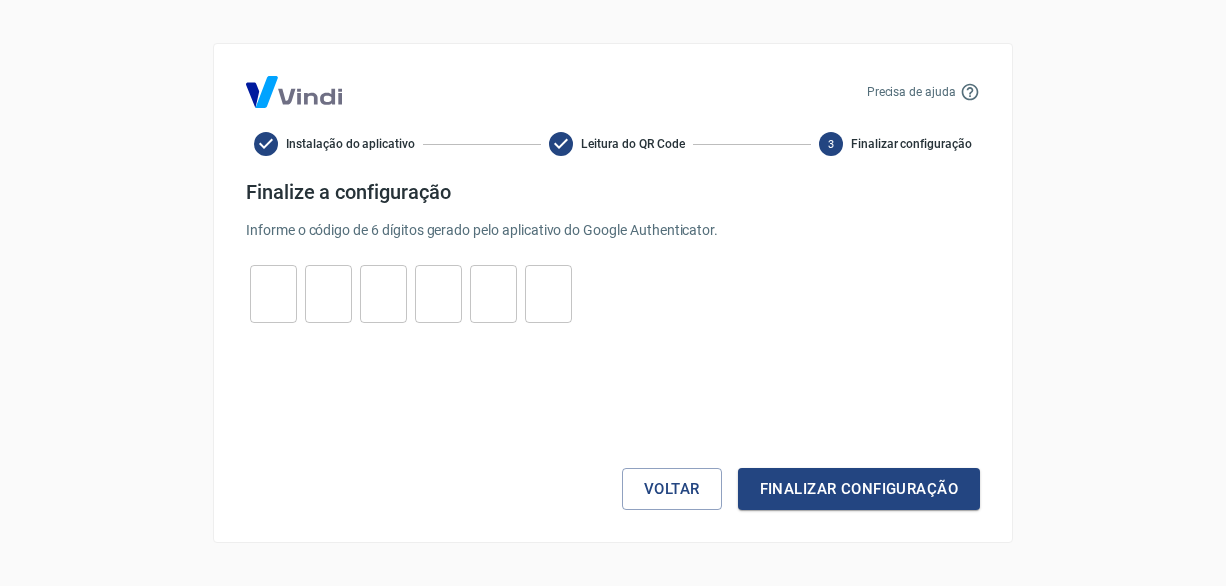 drag, startPoint x: 263, startPoint y: 299, endPoint x: 267, endPoint y: 313, distance: 14.56022 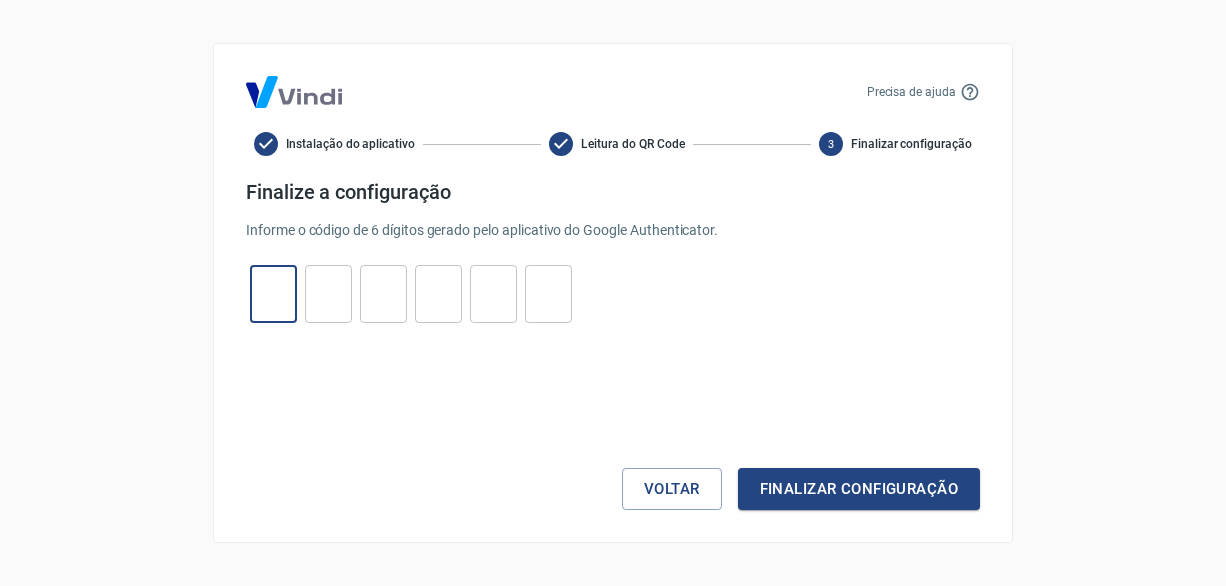 type on "5" 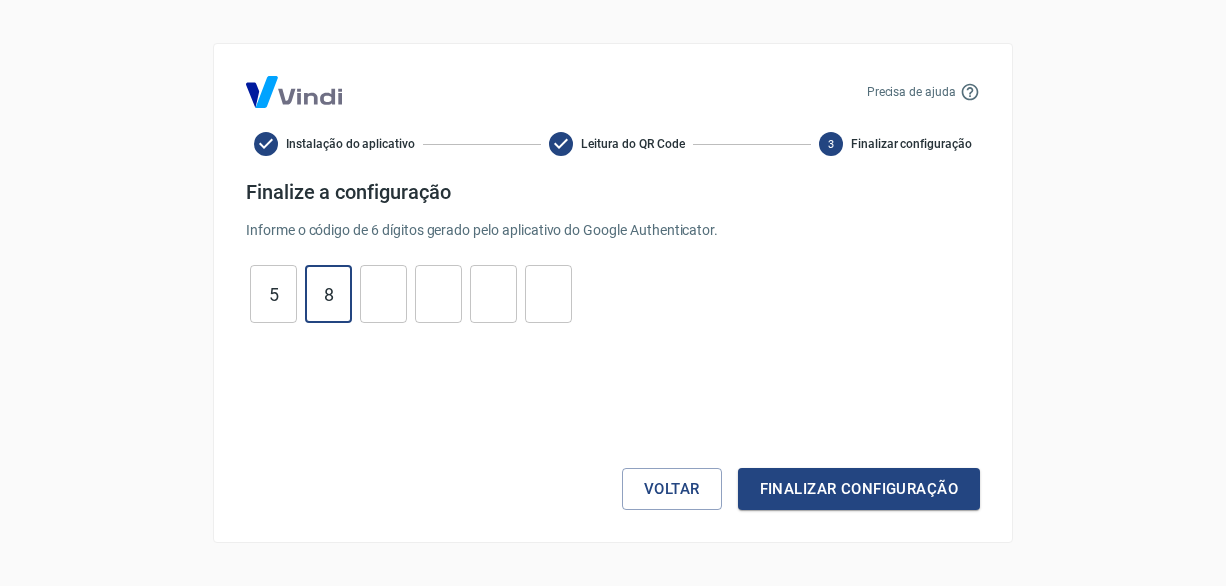type on "8" 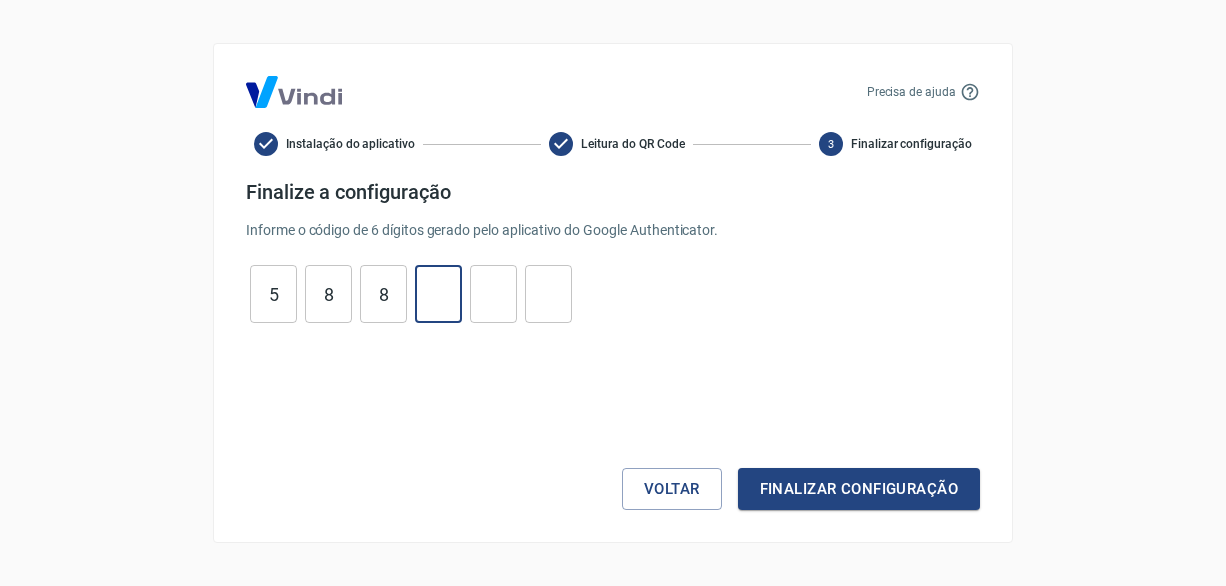 type on "8" 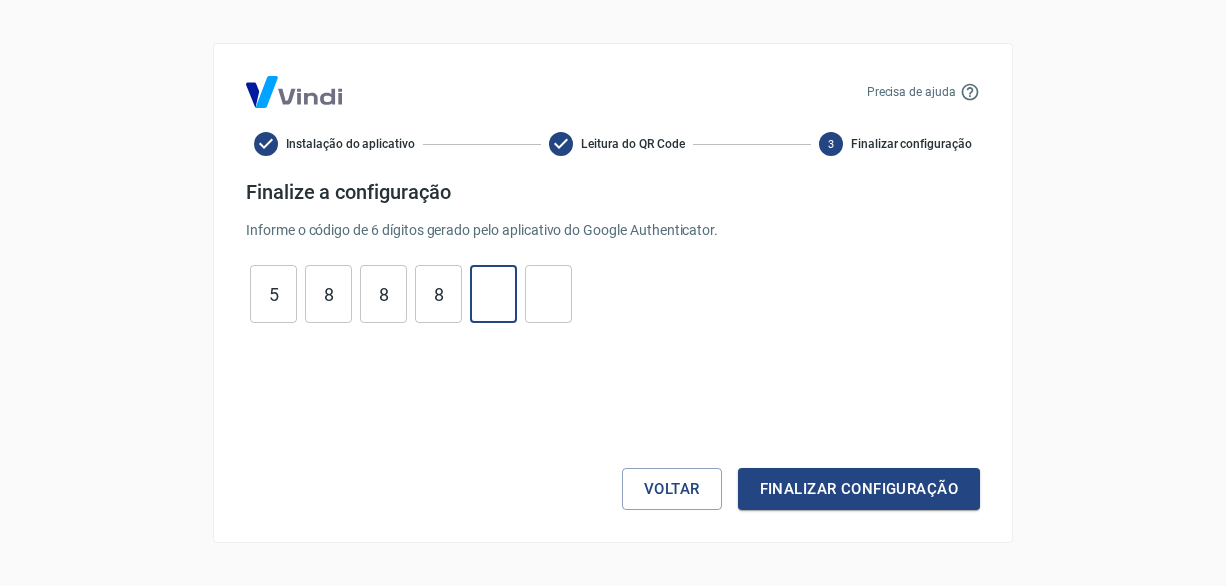 type on "5" 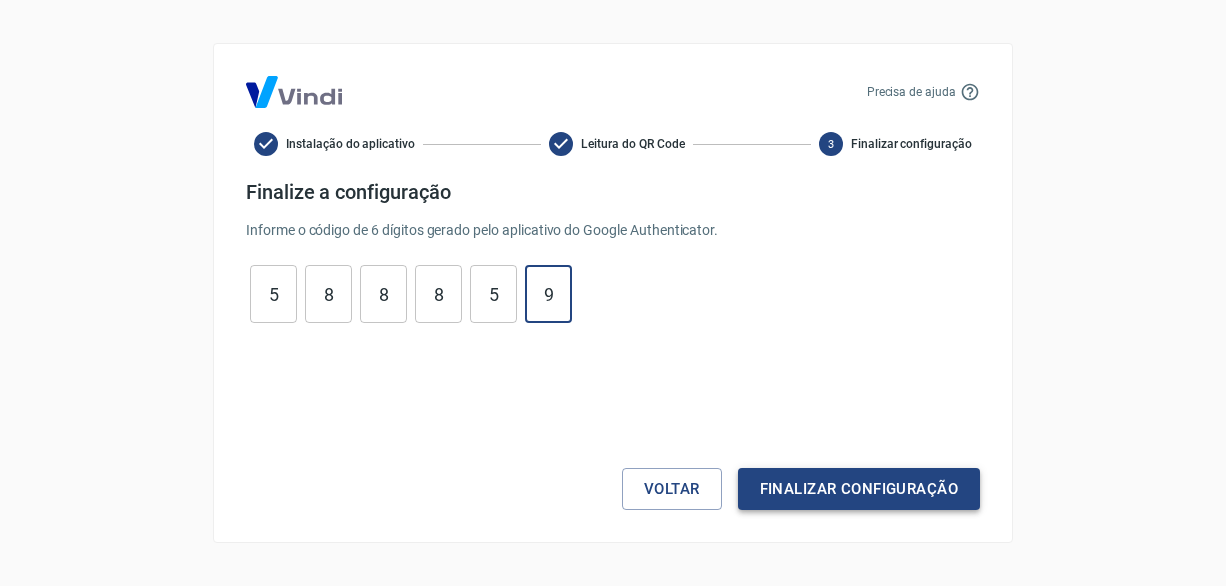 type on "9" 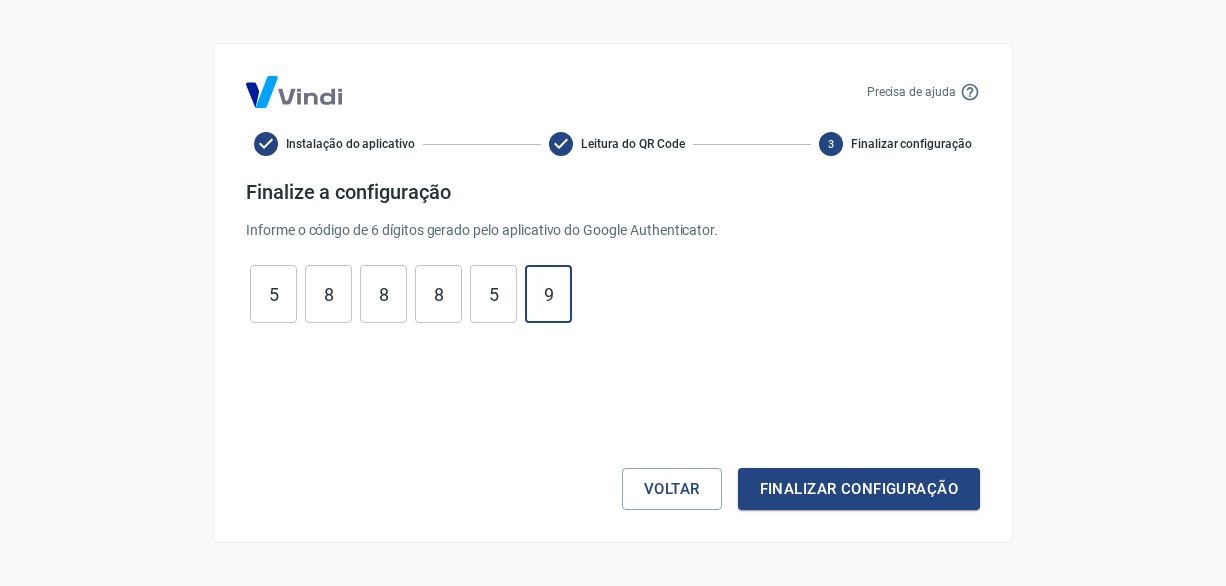 click on "Finalizar configuração" at bounding box center (859, 489) 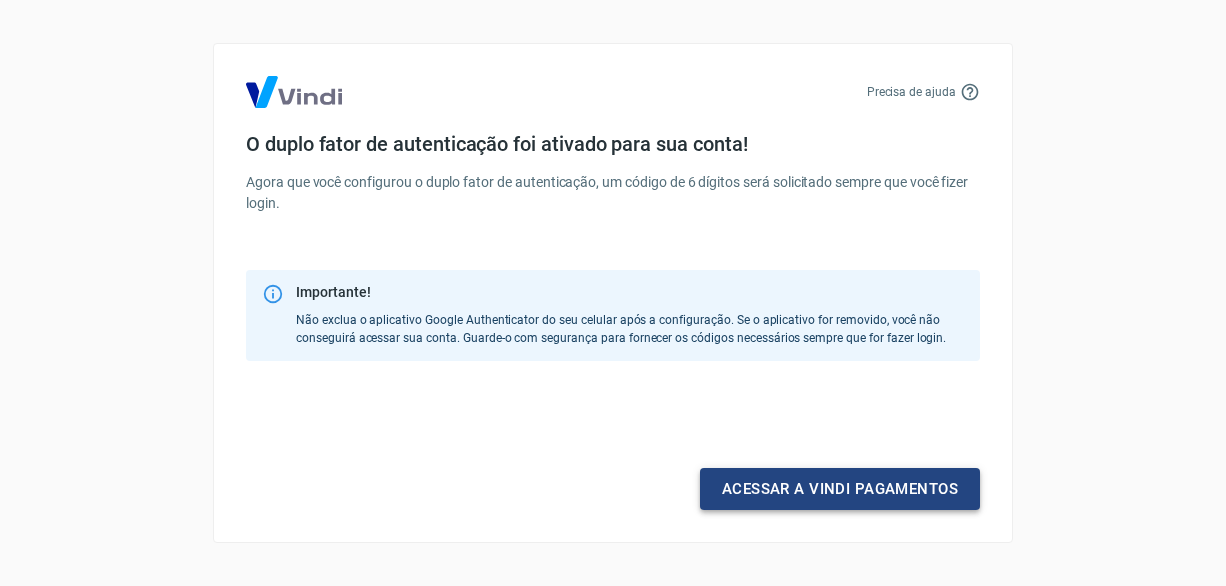 click on "Acessar a Vindi pagamentos" at bounding box center (840, 489) 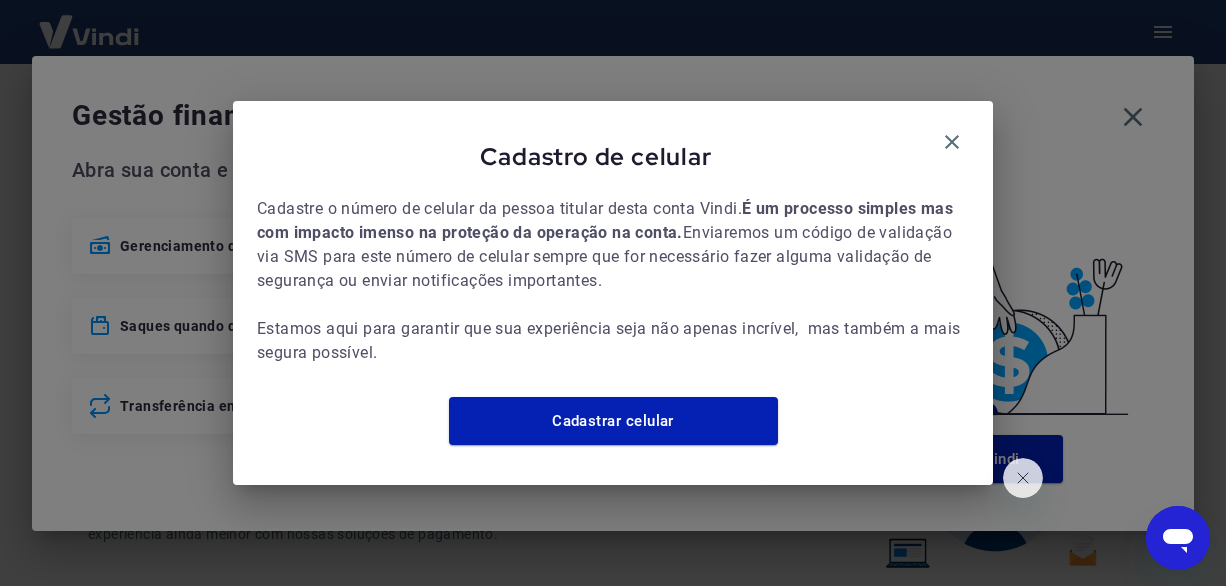 scroll, scrollTop: 0, scrollLeft: 0, axis: both 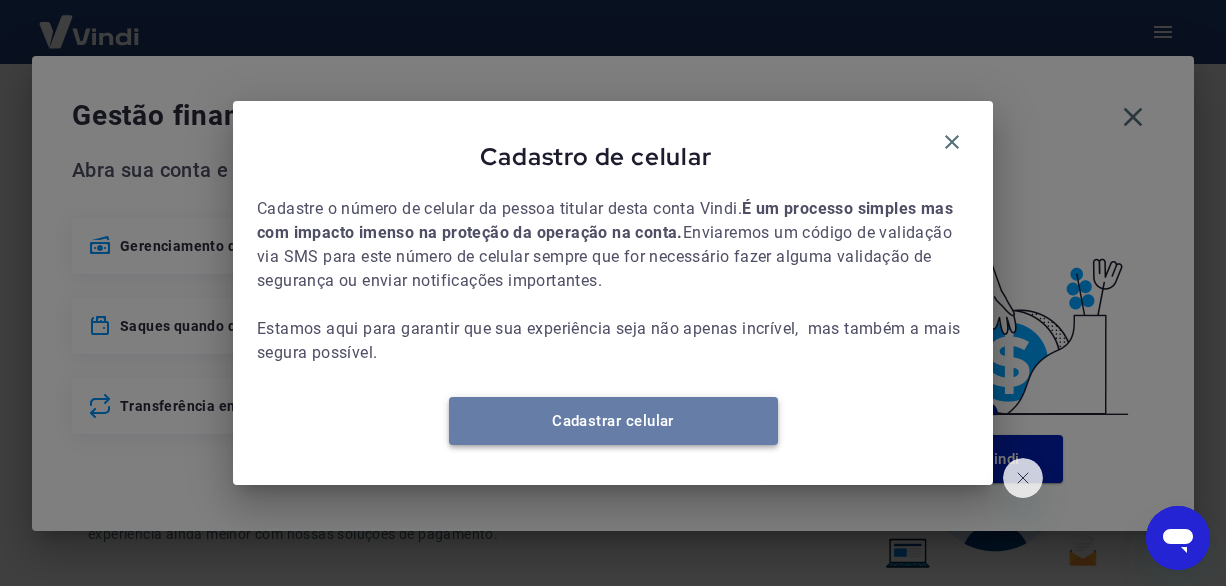 click on "Cadastrar celular" at bounding box center [613, 421] 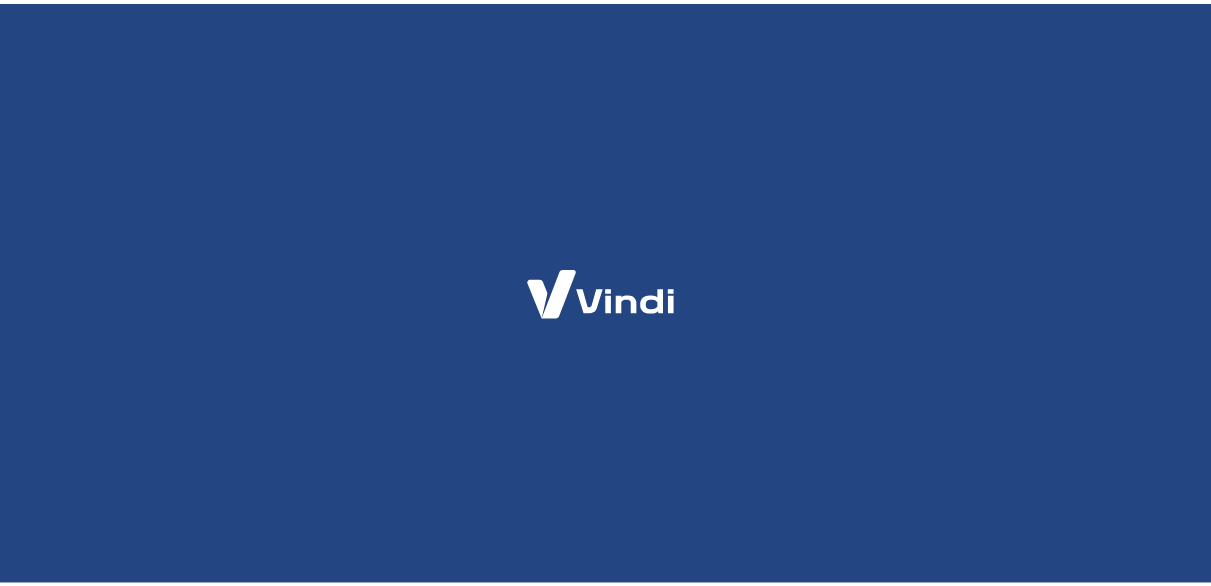 scroll, scrollTop: 0, scrollLeft: 0, axis: both 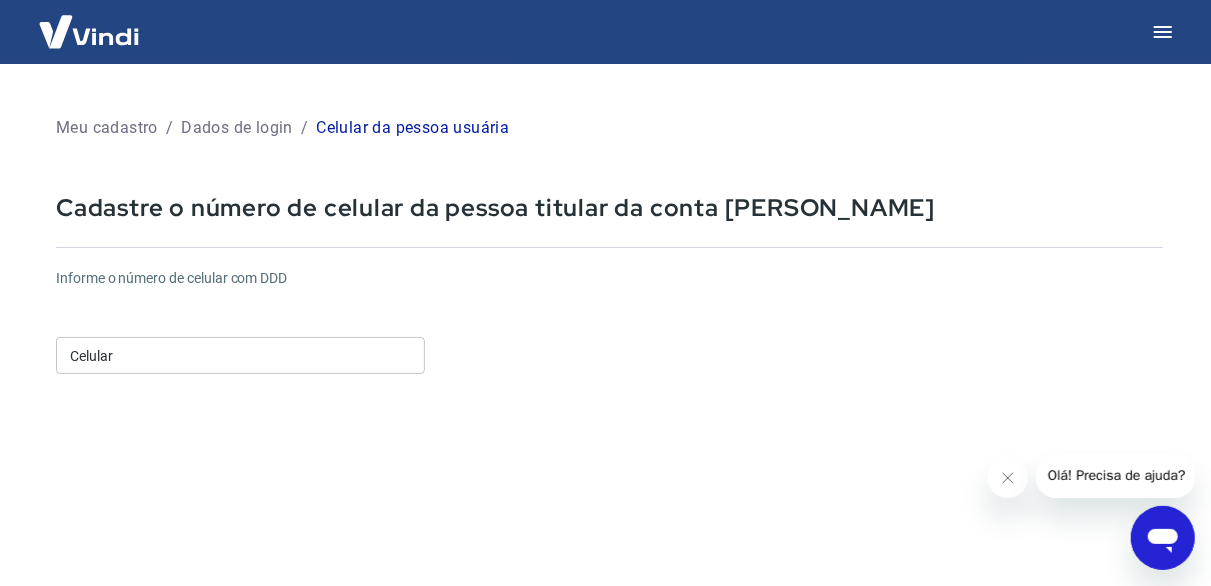 click on "Celular" at bounding box center (240, 355) 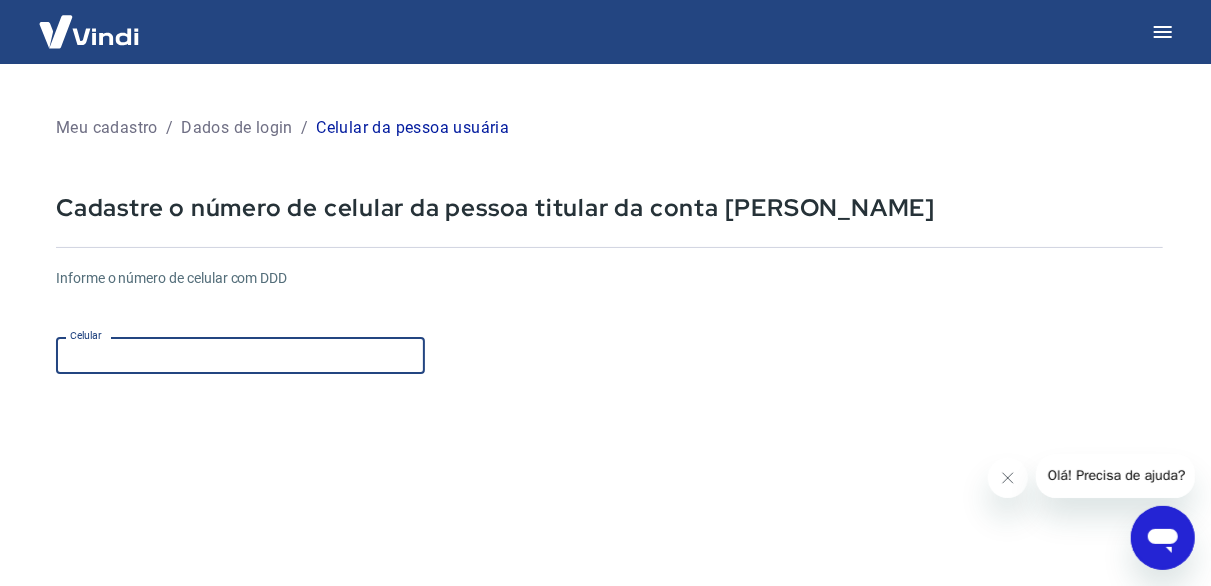 type on "(48) 99107-1881" 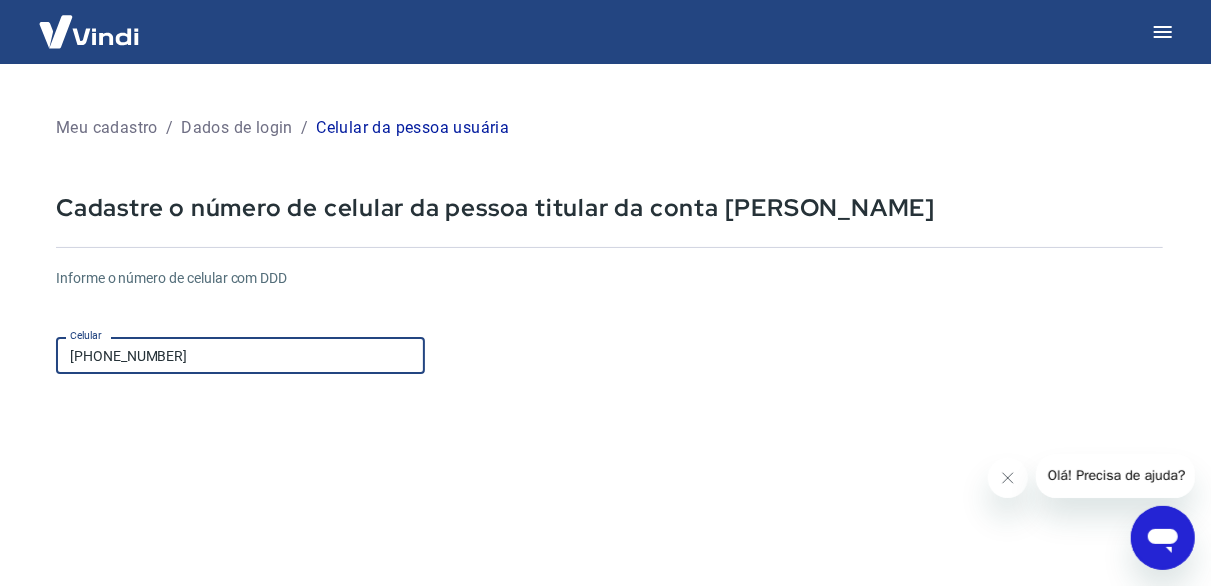 scroll, scrollTop: 200, scrollLeft: 0, axis: vertical 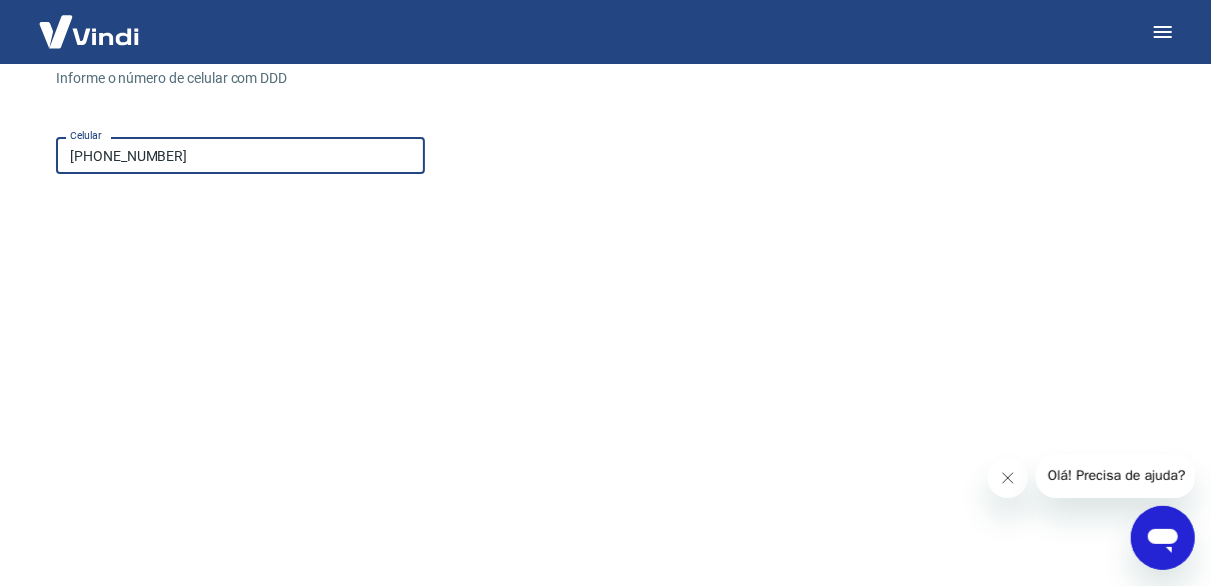 click 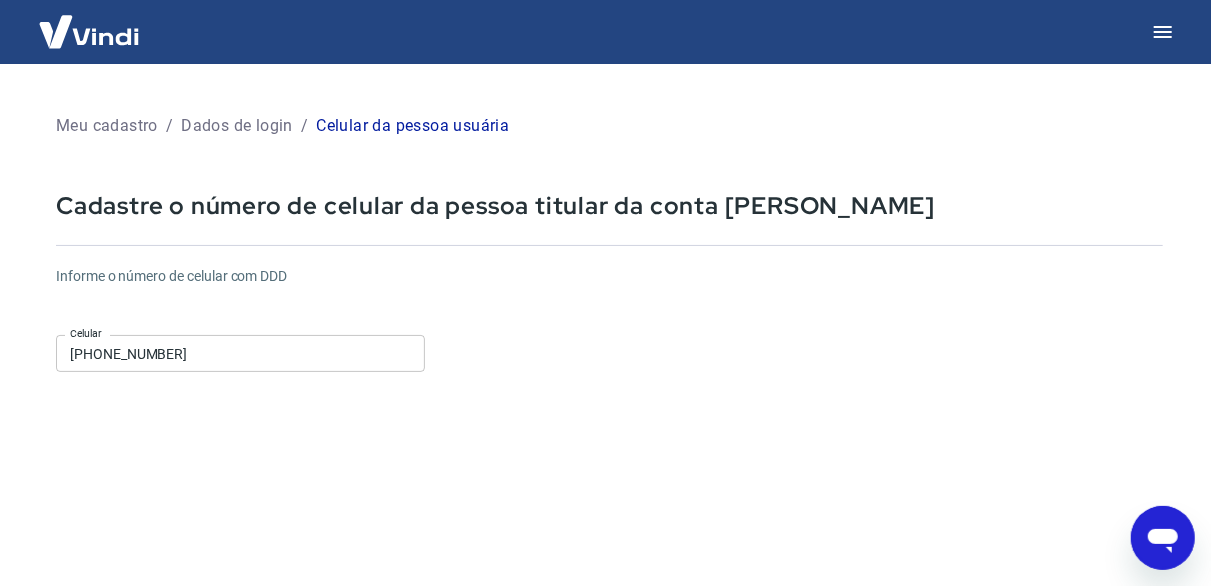 scroll, scrollTop: 0, scrollLeft: 0, axis: both 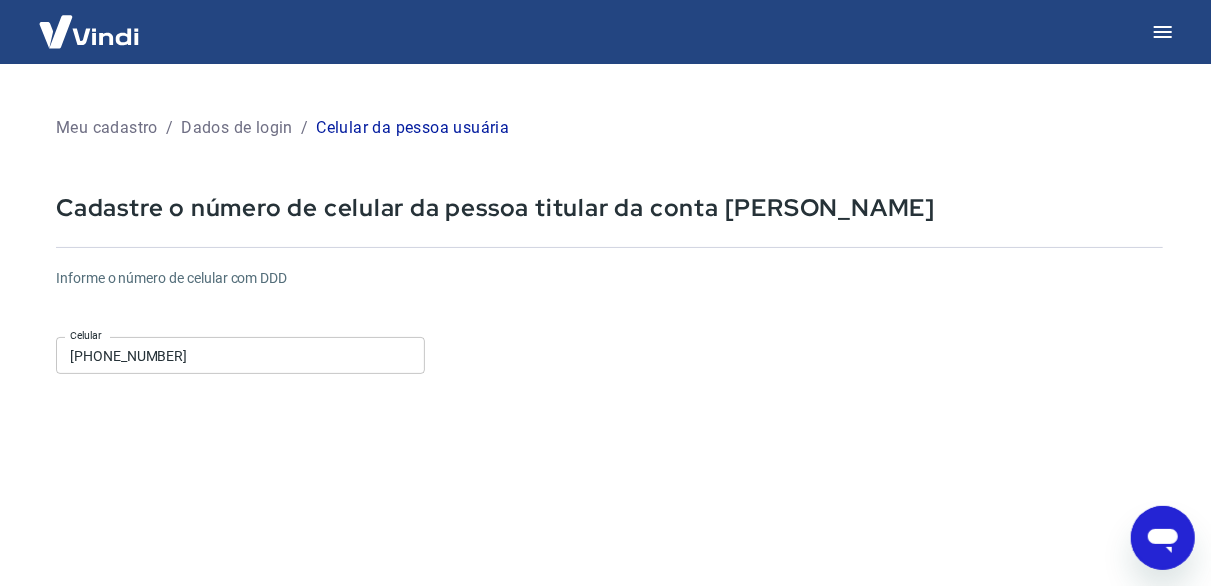 click on "(48) 99107-1881" at bounding box center (240, 355) 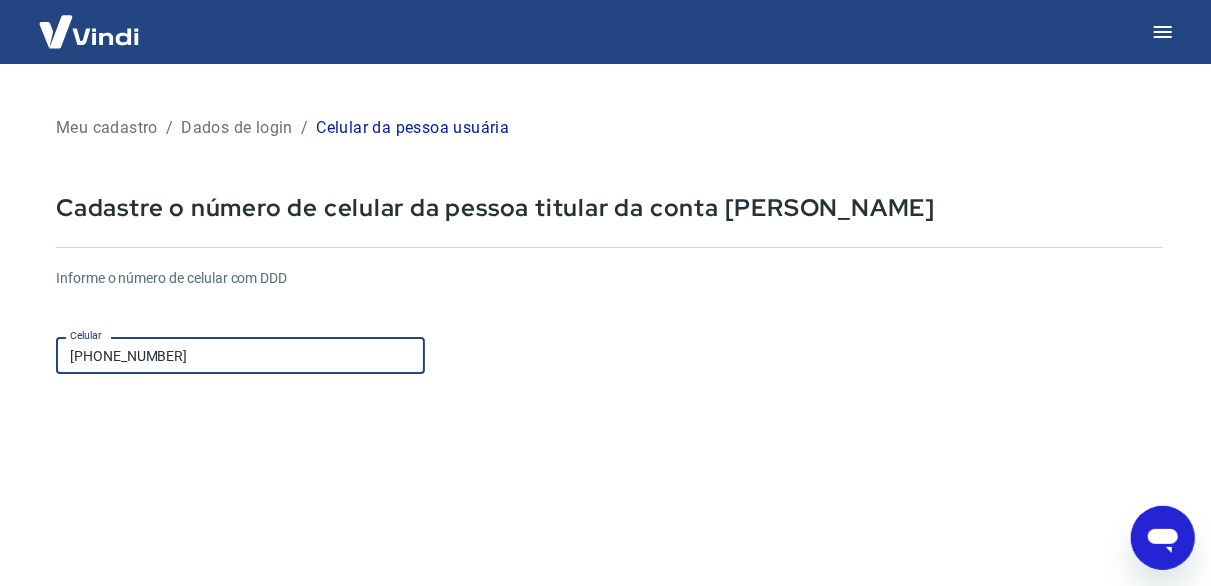 click on "Continuar" at bounding box center [111, 814] 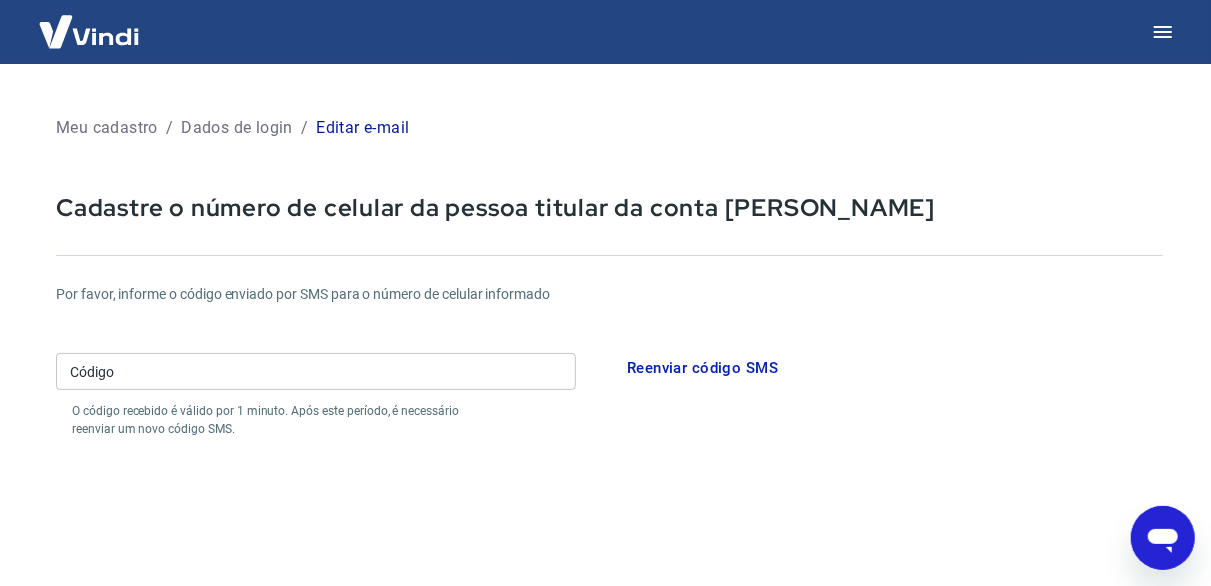 click on "Código" at bounding box center (316, 371) 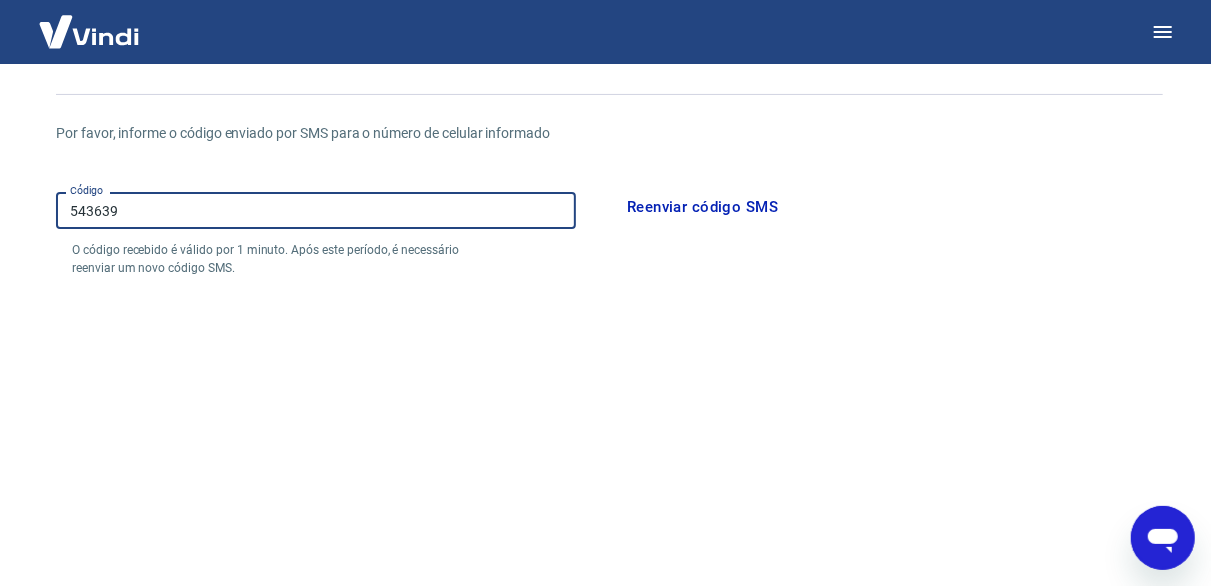scroll, scrollTop: 100, scrollLeft: 0, axis: vertical 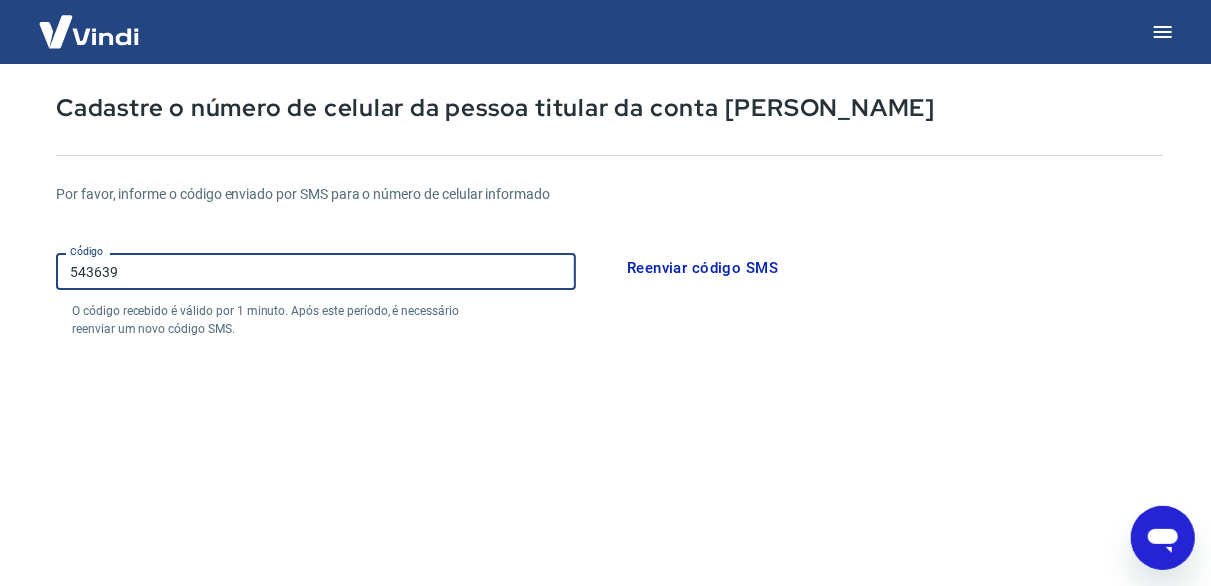 type on "543639" 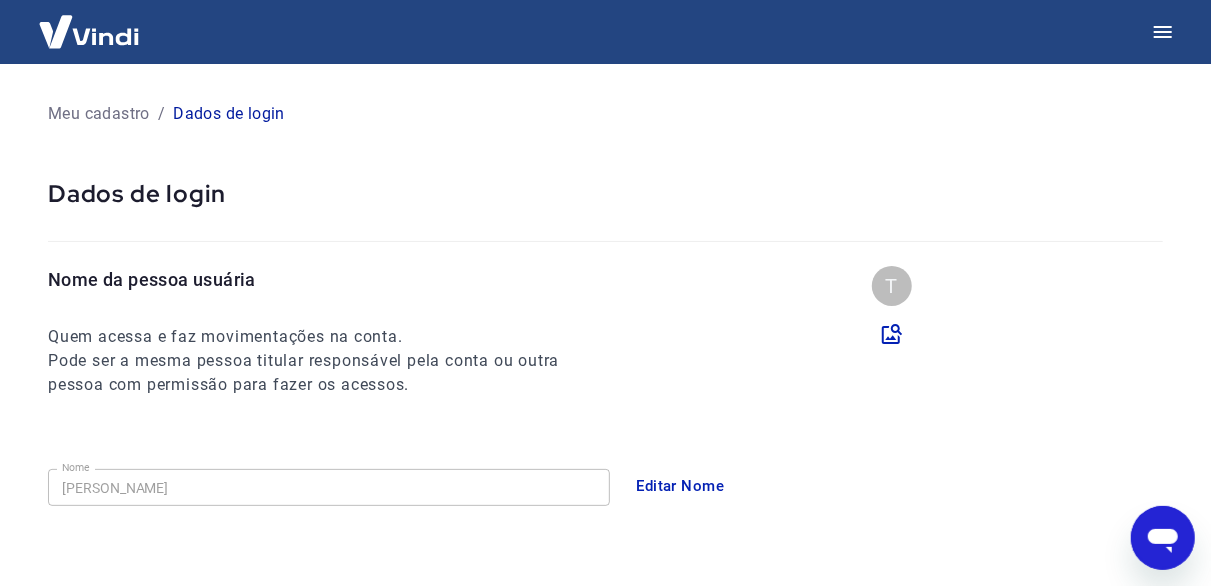 scroll, scrollTop: 0, scrollLeft: 0, axis: both 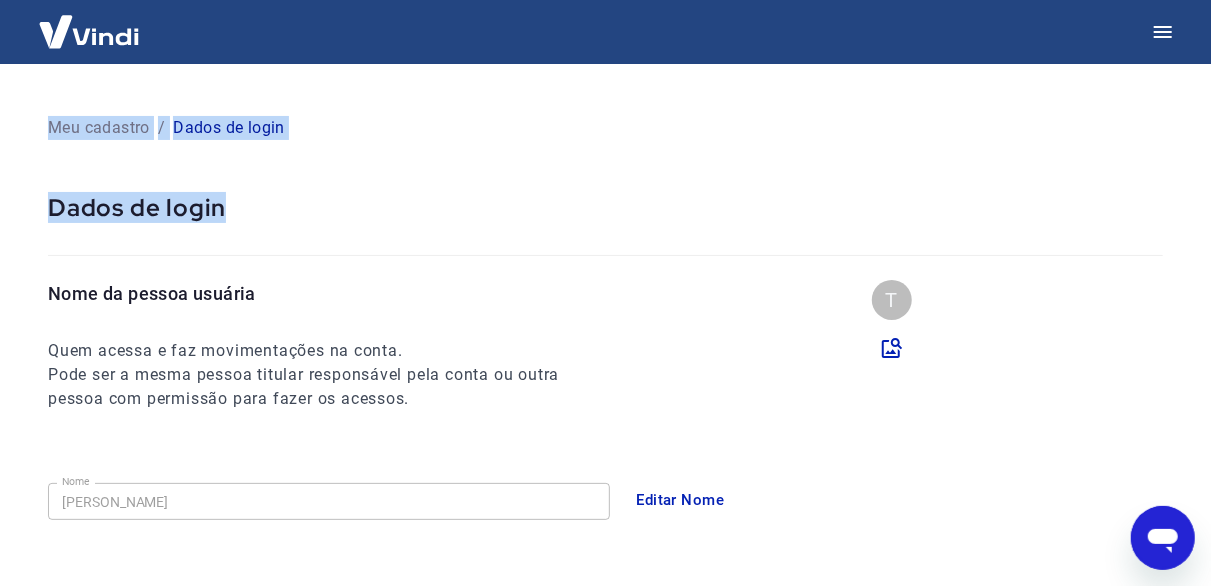 drag, startPoint x: 44, startPoint y: 129, endPoint x: 338, endPoint y: 221, distance: 308.05844 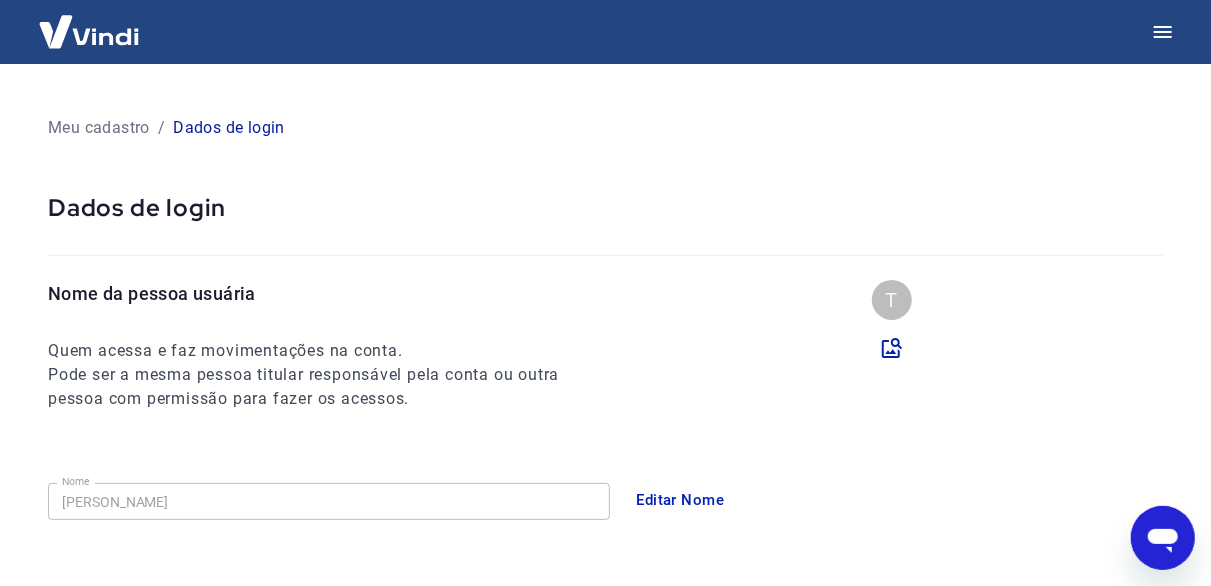 click at bounding box center [89, 31] 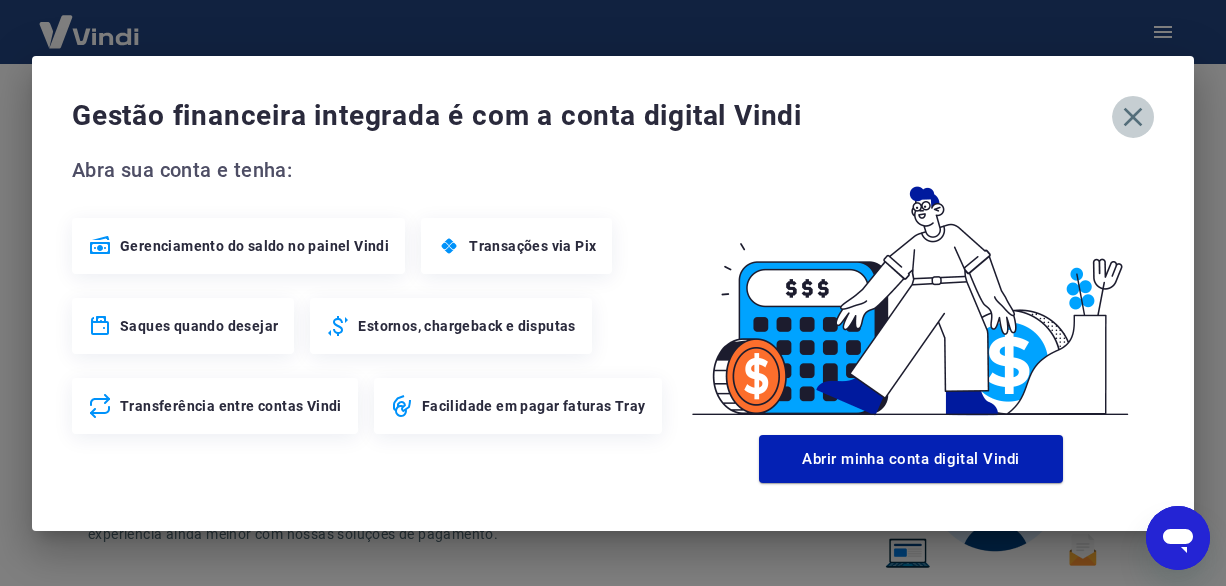 click 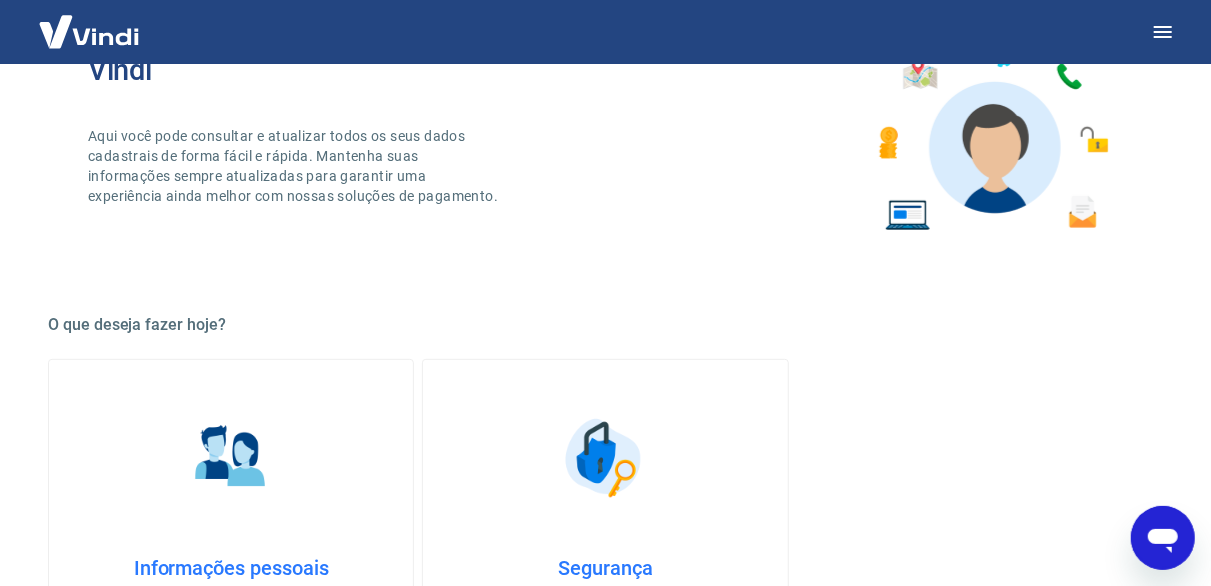 scroll, scrollTop: 500, scrollLeft: 0, axis: vertical 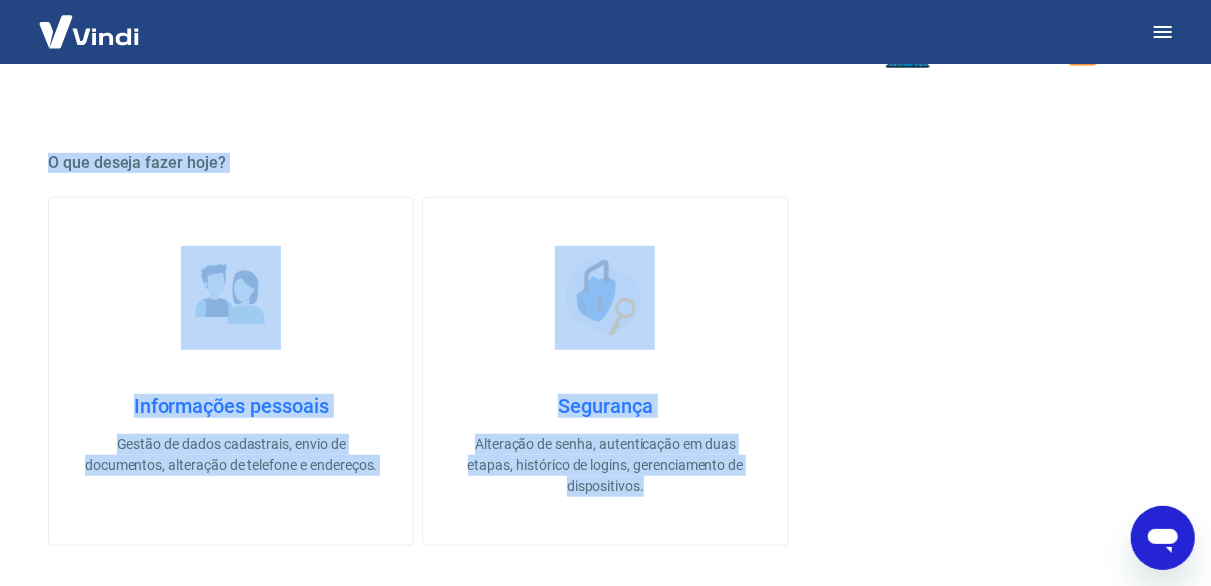 drag, startPoint x: 41, startPoint y: 161, endPoint x: 943, endPoint y: 493, distance: 961.1597 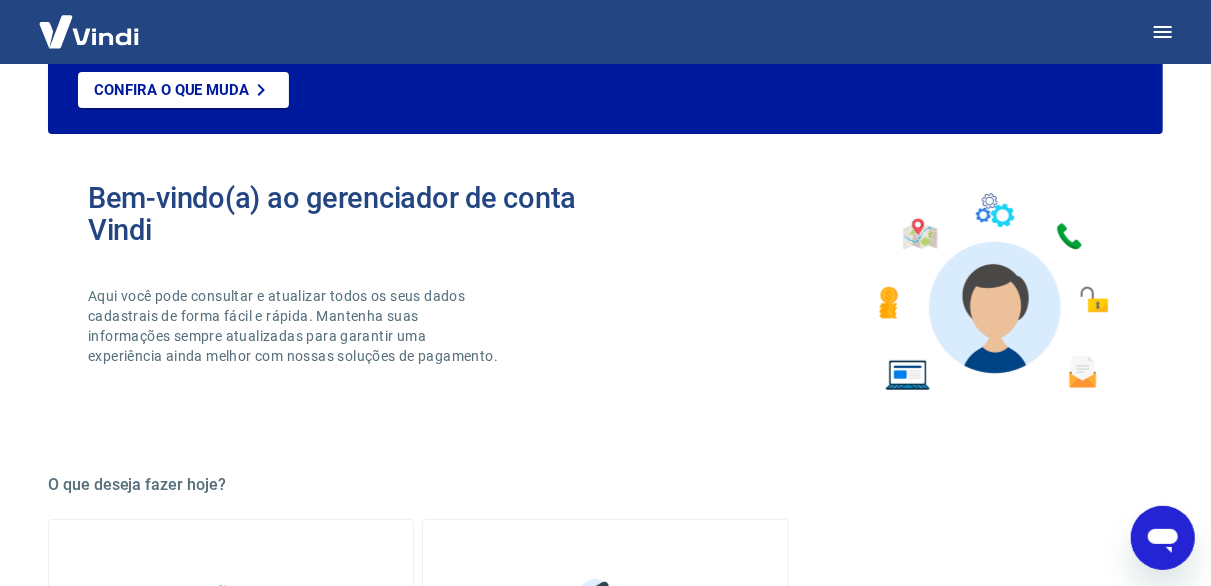 scroll, scrollTop: 0, scrollLeft: 0, axis: both 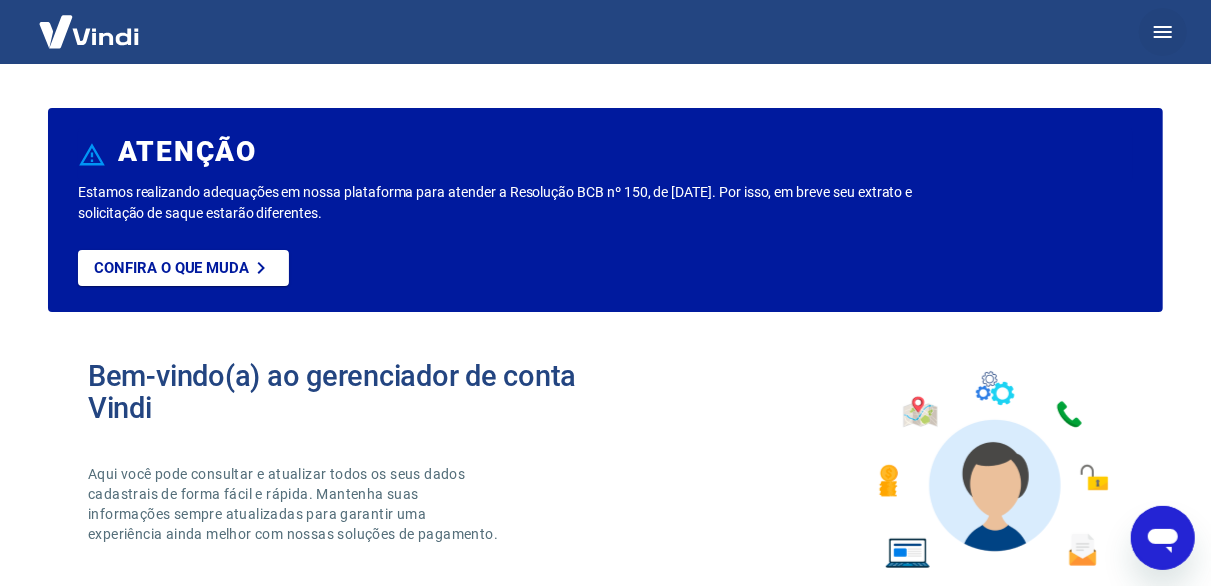 click at bounding box center [1163, 32] 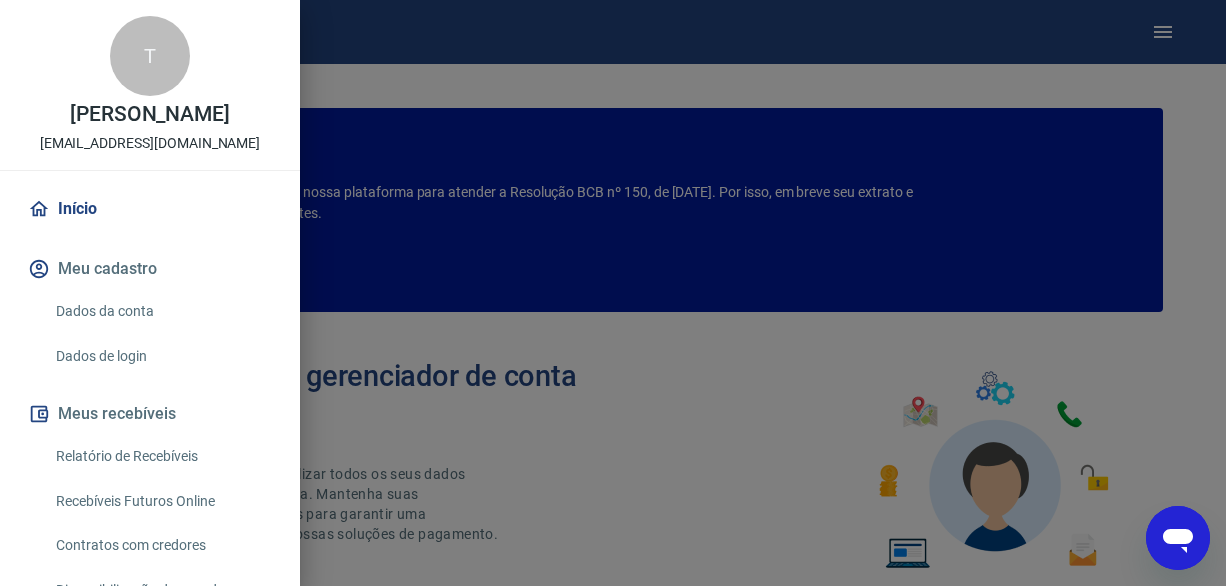 click at bounding box center (613, 293) 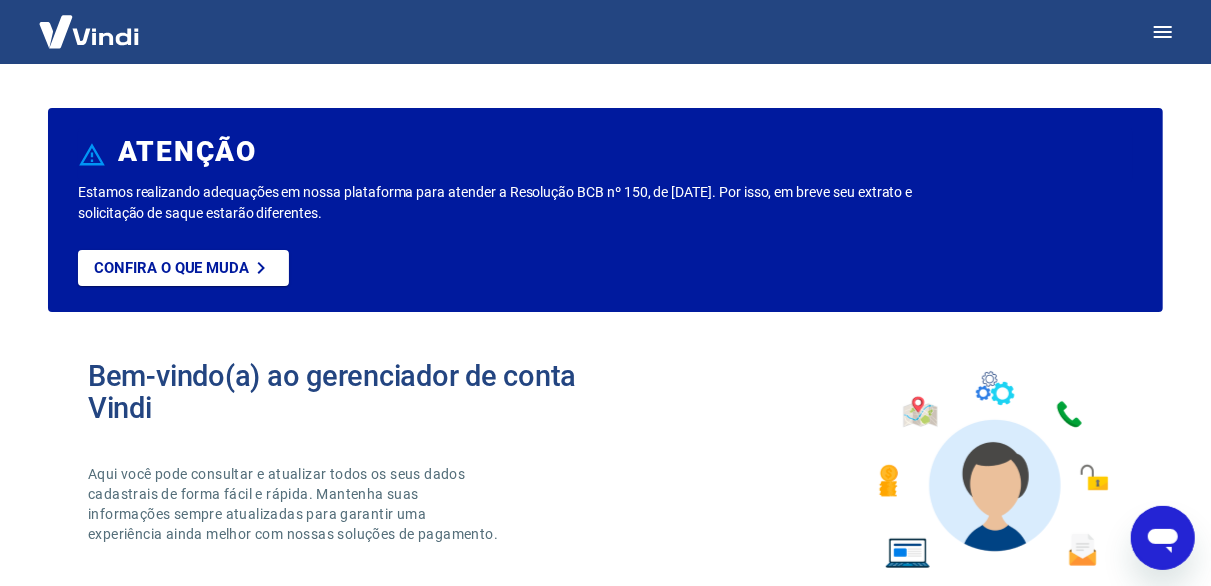 click 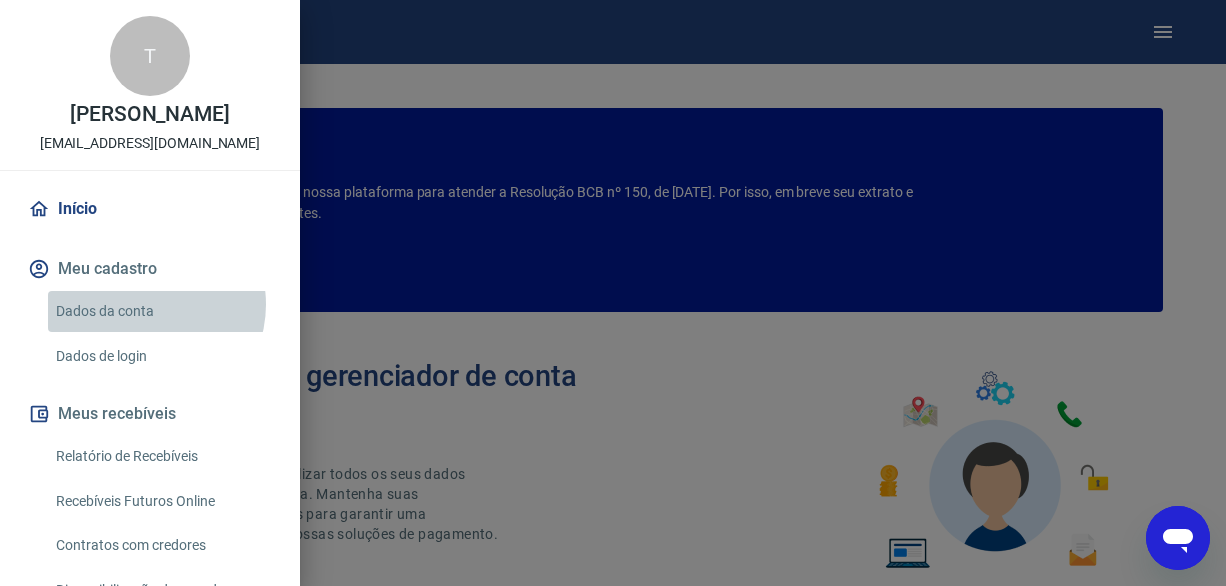 click on "Dados da conta" at bounding box center [162, 311] 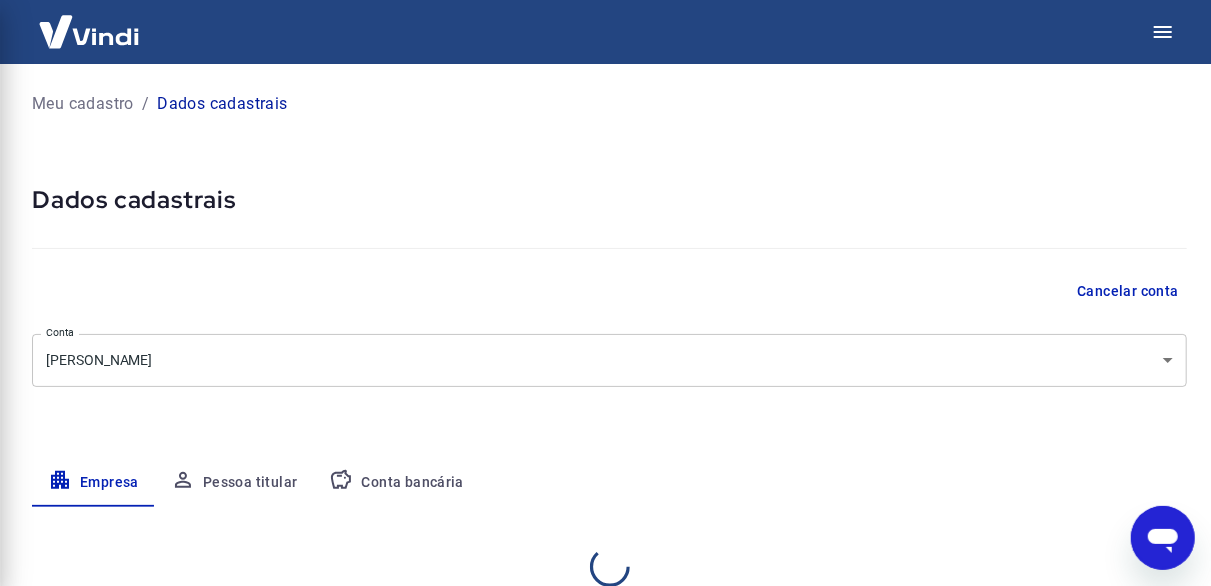 select on "SC" 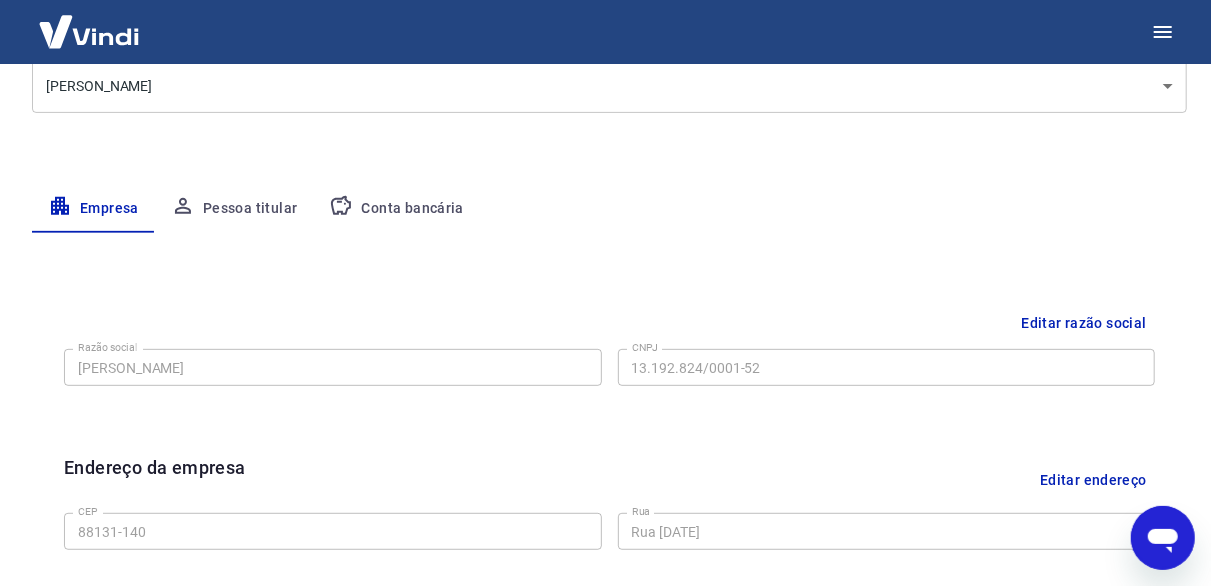 scroll, scrollTop: 300, scrollLeft: 0, axis: vertical 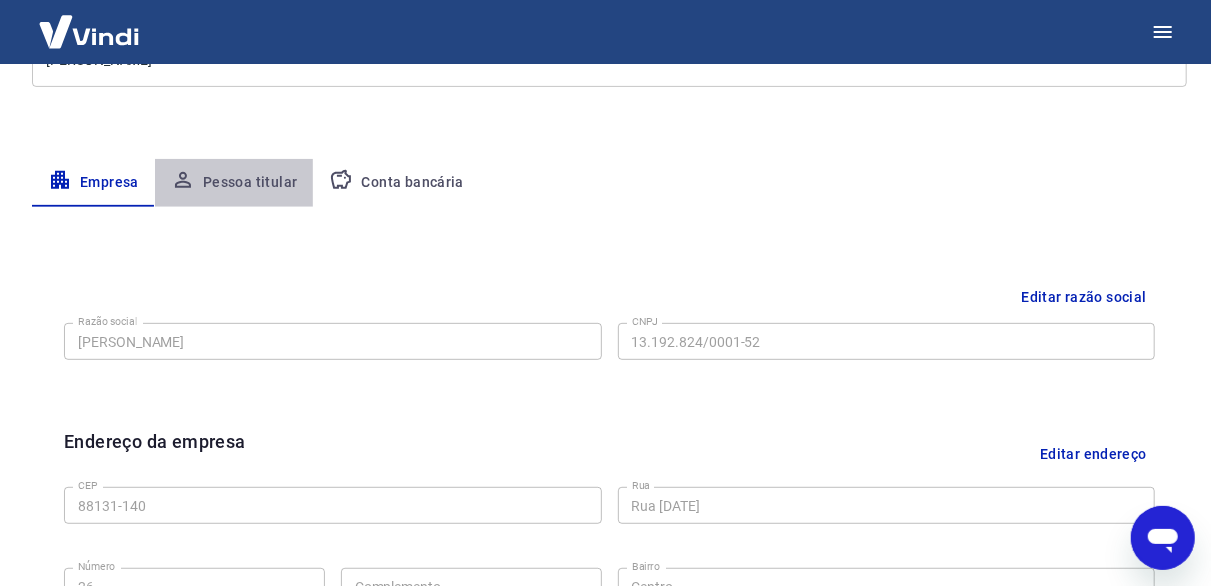 click on "Pessoa titular" at bounding box center [234, 183] 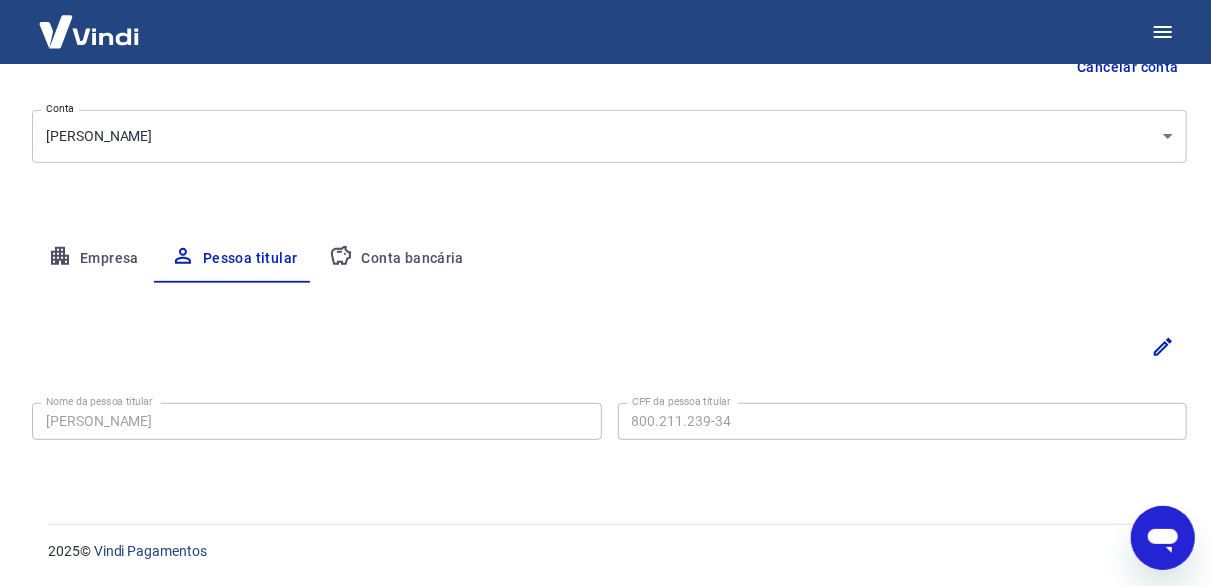 scroll, scrollTop: 223, scrollLeft: 0, axis: vertical 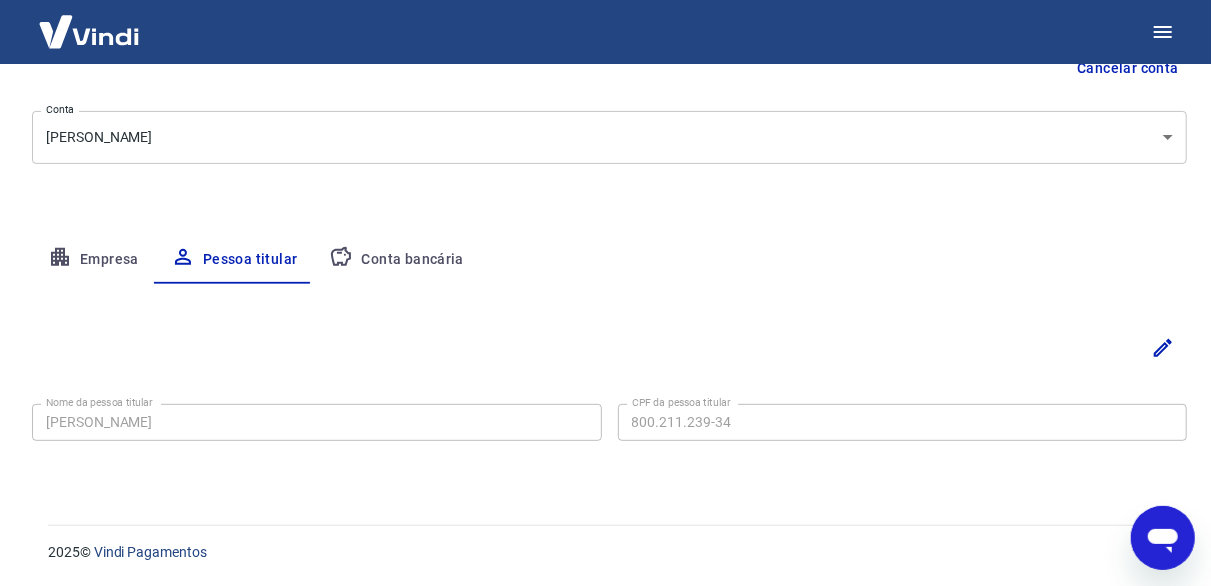 click on "Conta bancária" at bounding box center [396, 260] 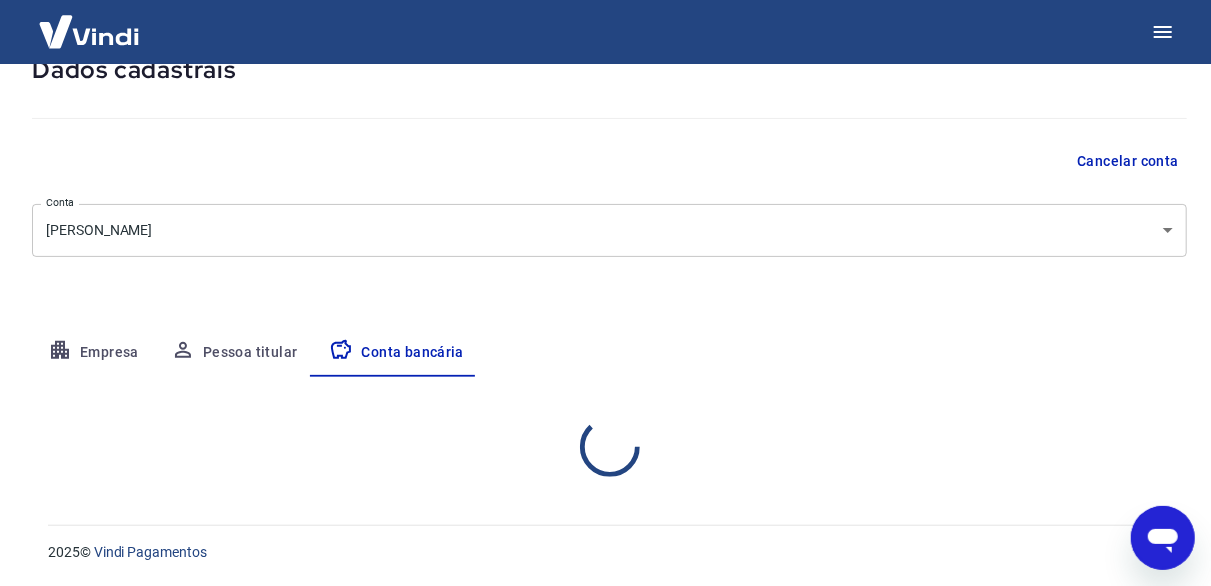 select on "1" 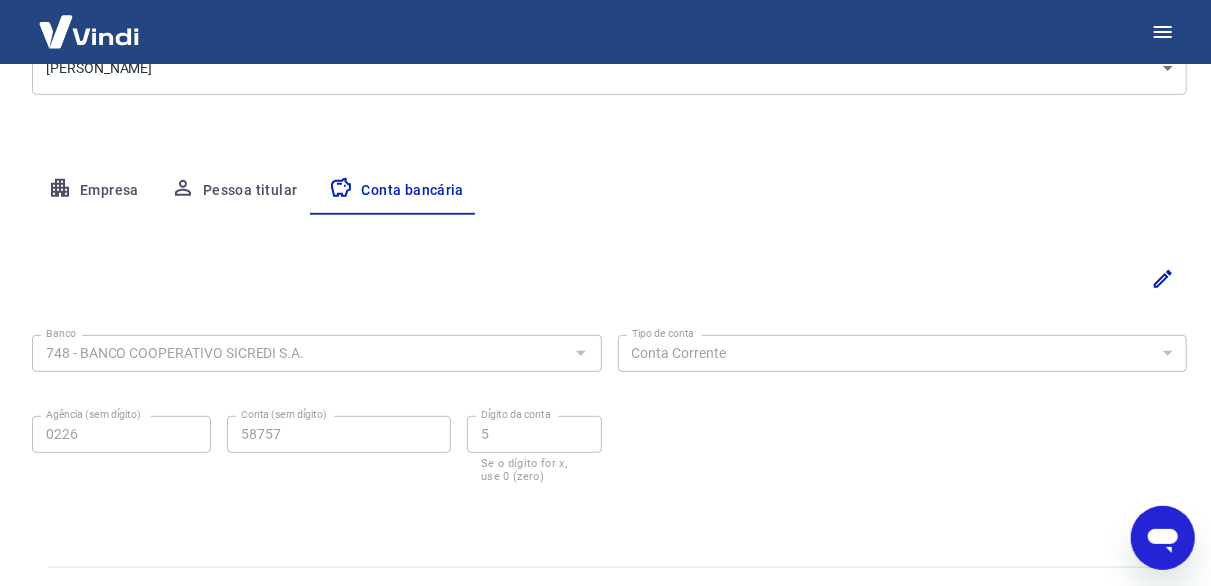 scroll, scrollTop: 323, scrollLeft: 0, axis: vertical 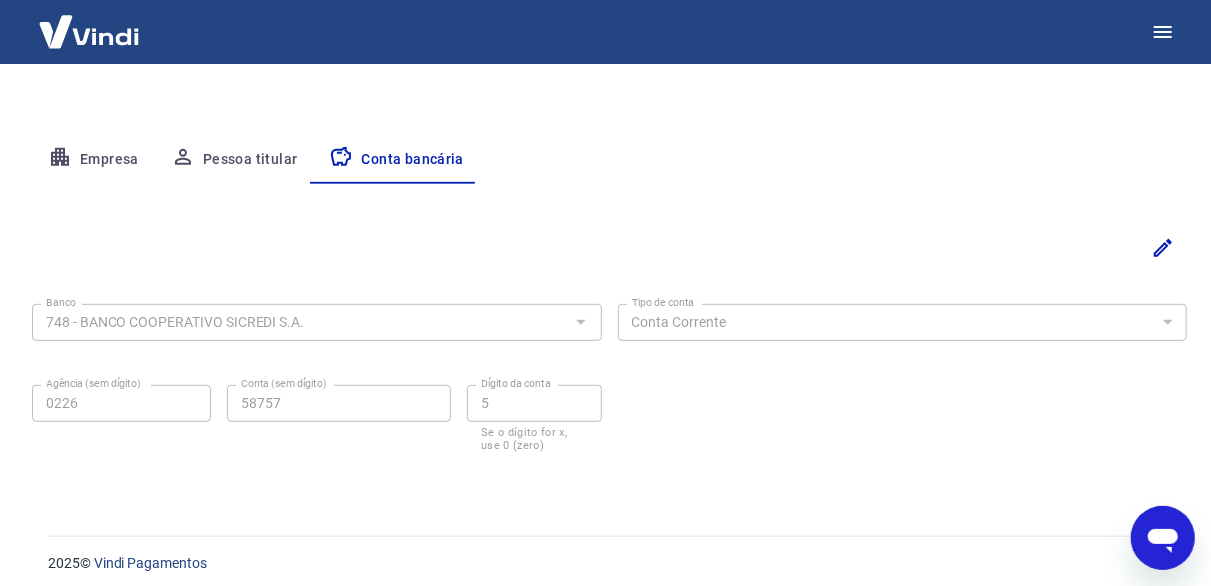click on "Empresa" at bounding box center (93, 160) 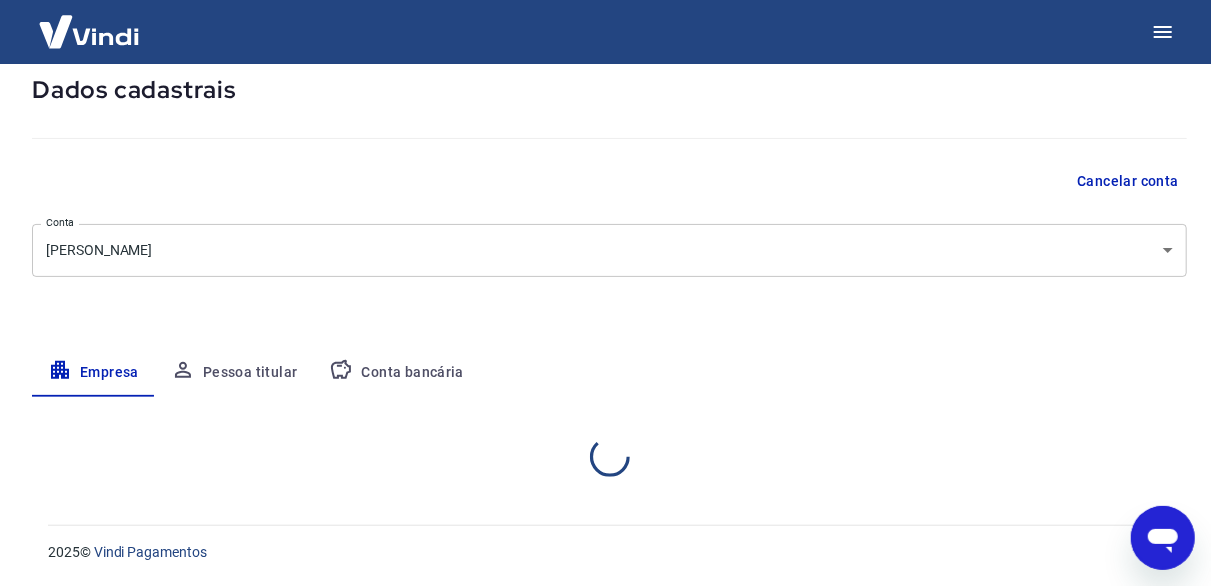 select on "SC" 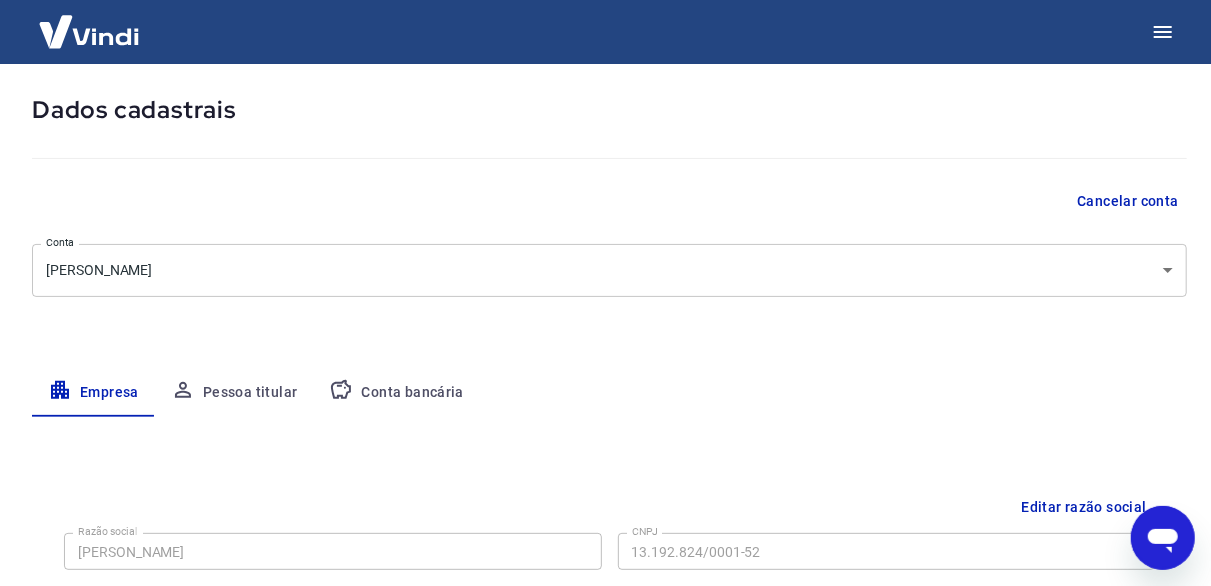 scroll, scrollTop: 23, scrollLeft: 0, axis: vertical 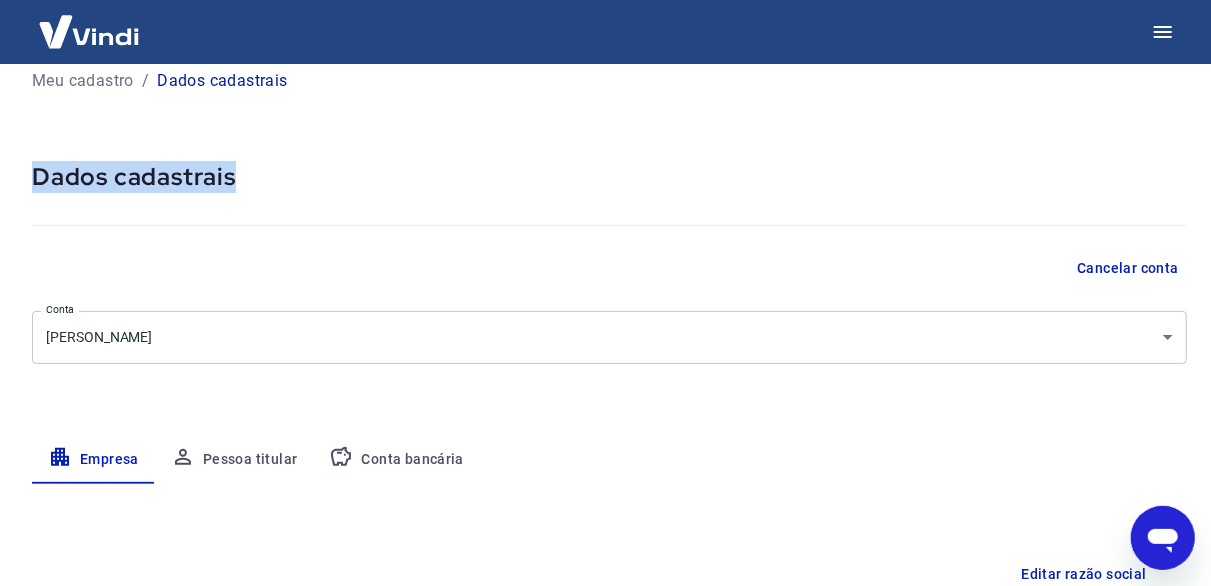 drag, startPoint x: 25, startPoint y: 171, endPoint x: 277, endPoint y: 189, distance: 252.64204 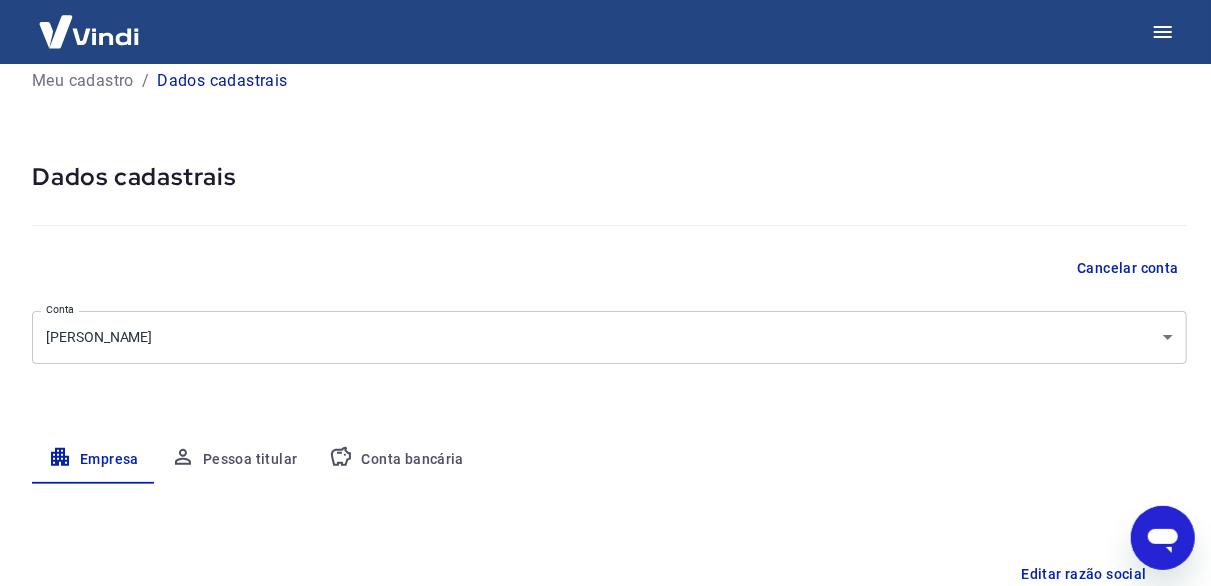 click at bounding box center [609, 221] 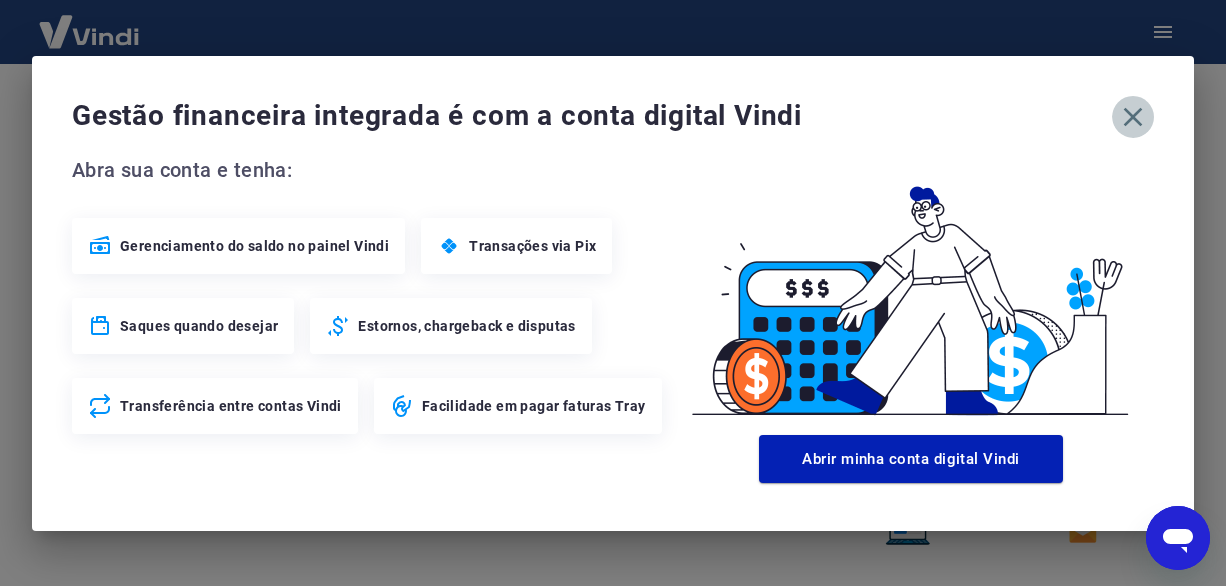 click 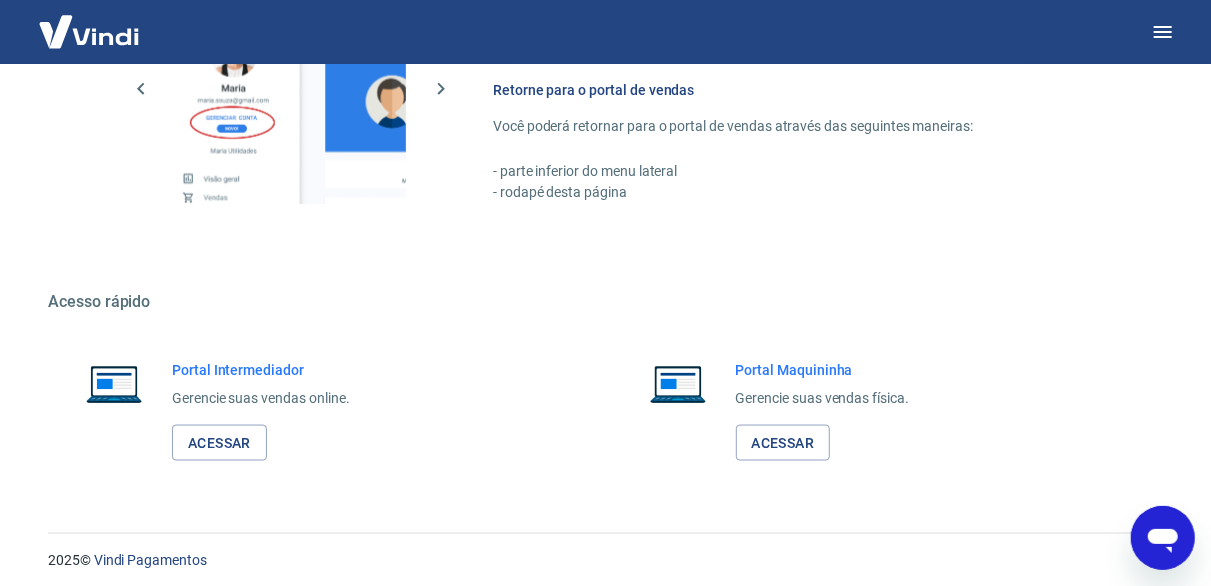 scroll, scrollTop: 1199, scrollLeft: 0, axis: vertical 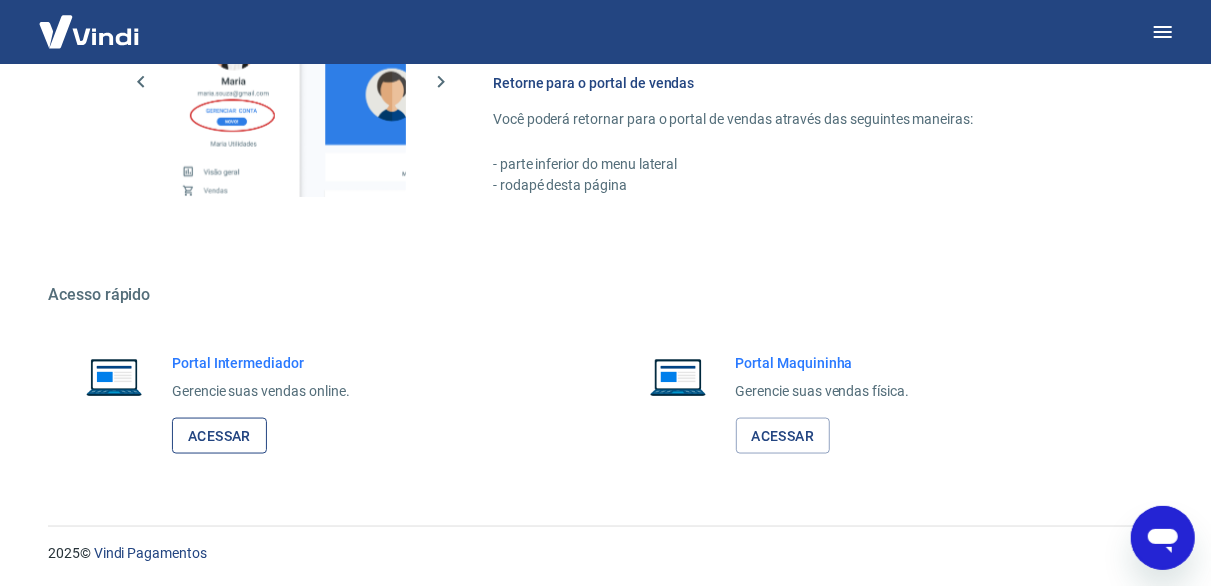 click on "Acessar" at bounding box center (219, 436) 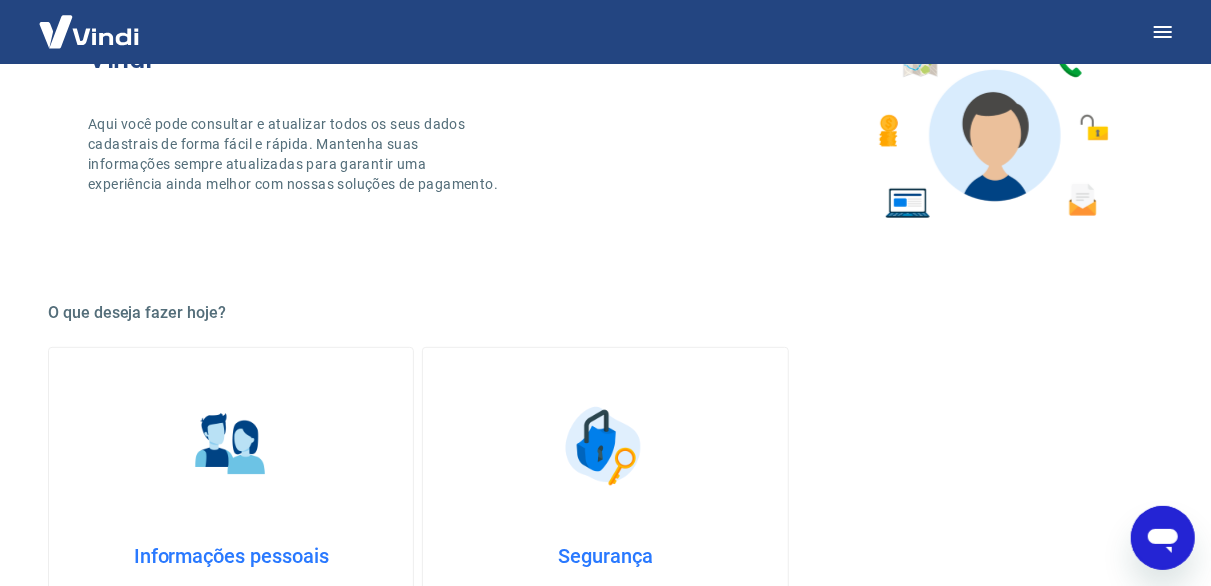 scroll, scrollTop: 0, scrollLeft: 0, axis: both 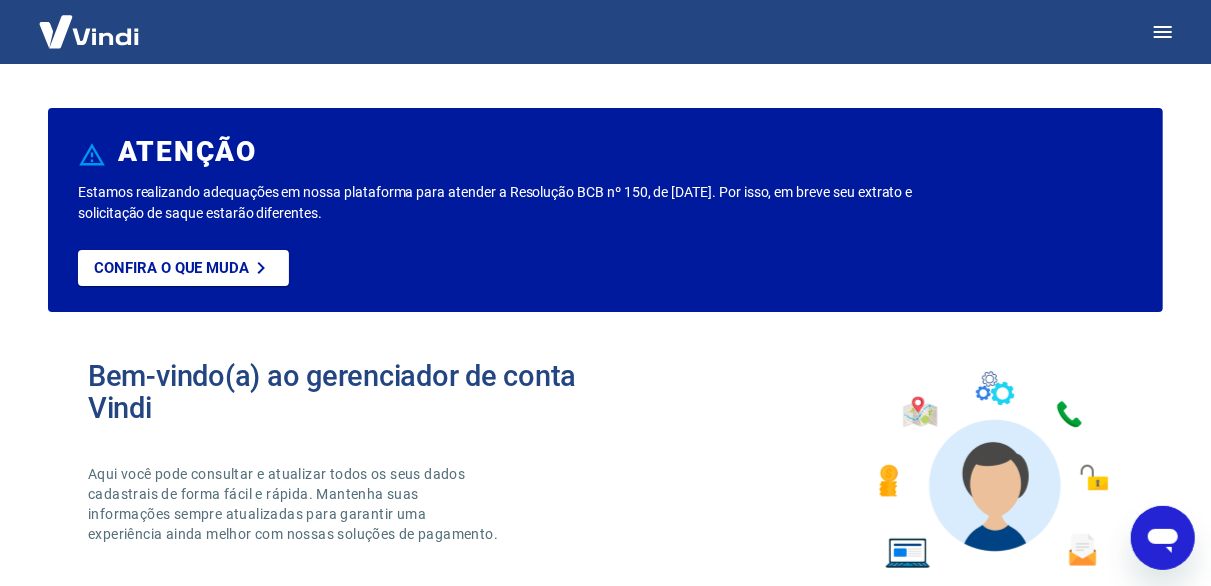 drag, startPoint x: 1164, startPoint y: 532, endPoint x: 2235, endPoint y: 860, distance: 1120.1005 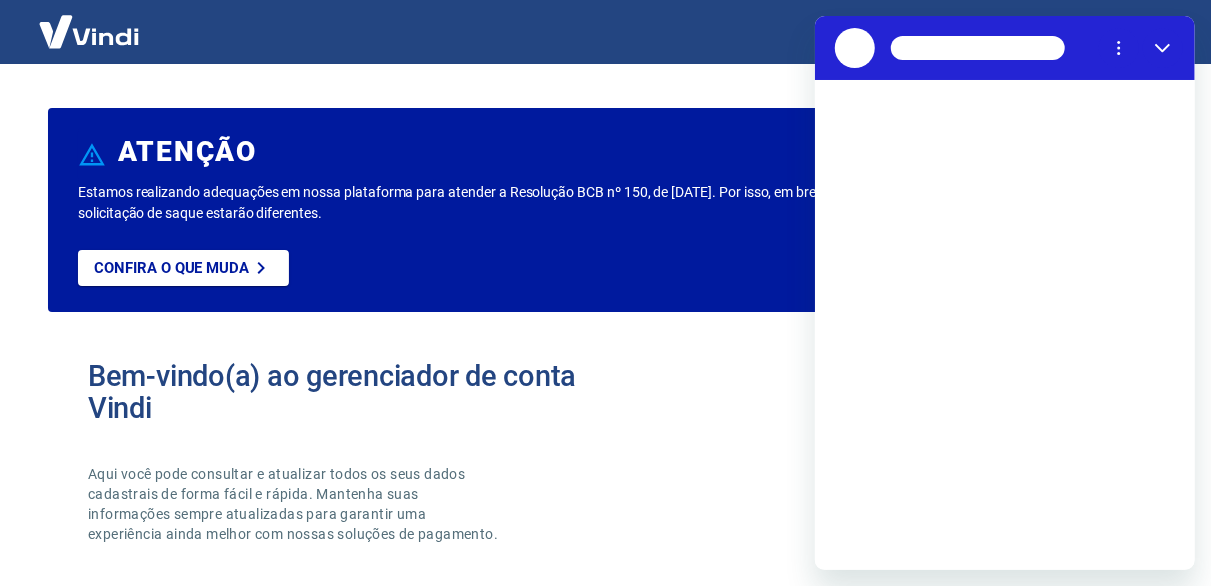 scroll, scrollTop: 0, scrollLeft: 0, axis: both 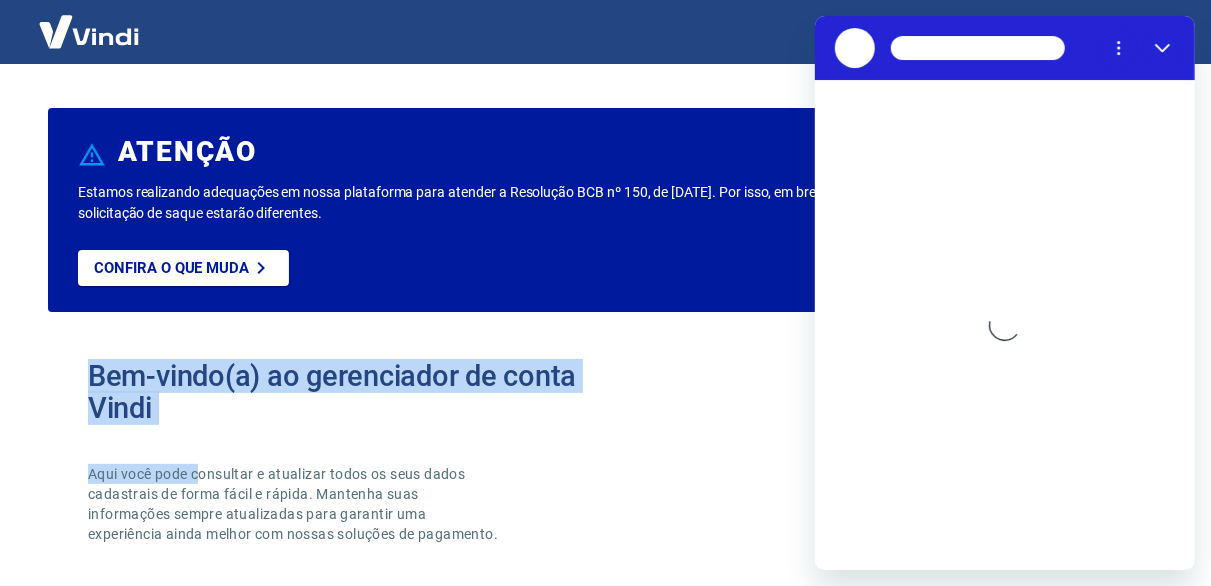 drag, startPoint x: 91, startPoint y: 373, endPoint x: 197, endPoint y: 427, distance: 118.96218 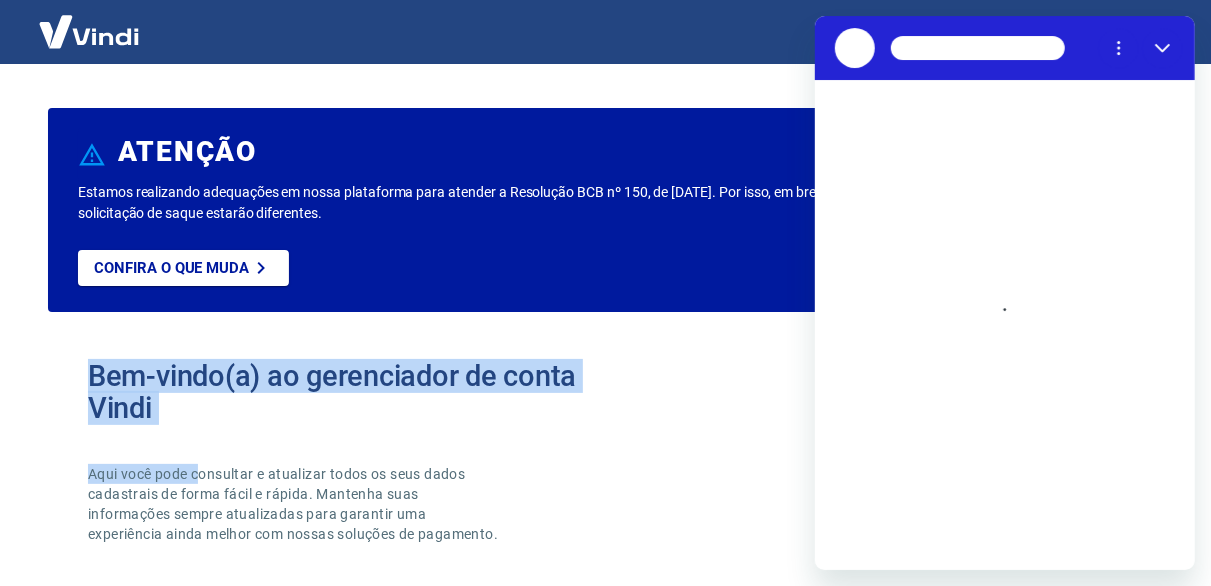 click on "Bem-vindo(a) ao gerenciador de conta Vindi" at bounding box center [347, 392] 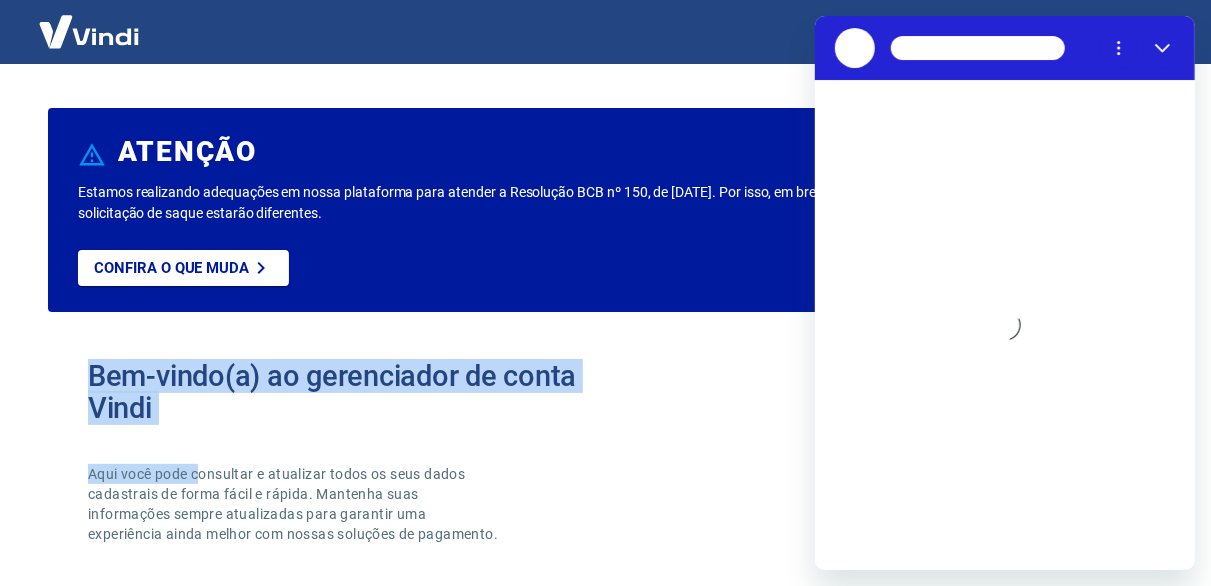 click on "Bem-vindo(a) ao gerenciador de conta Vindi" at bounding box center [347, 392] 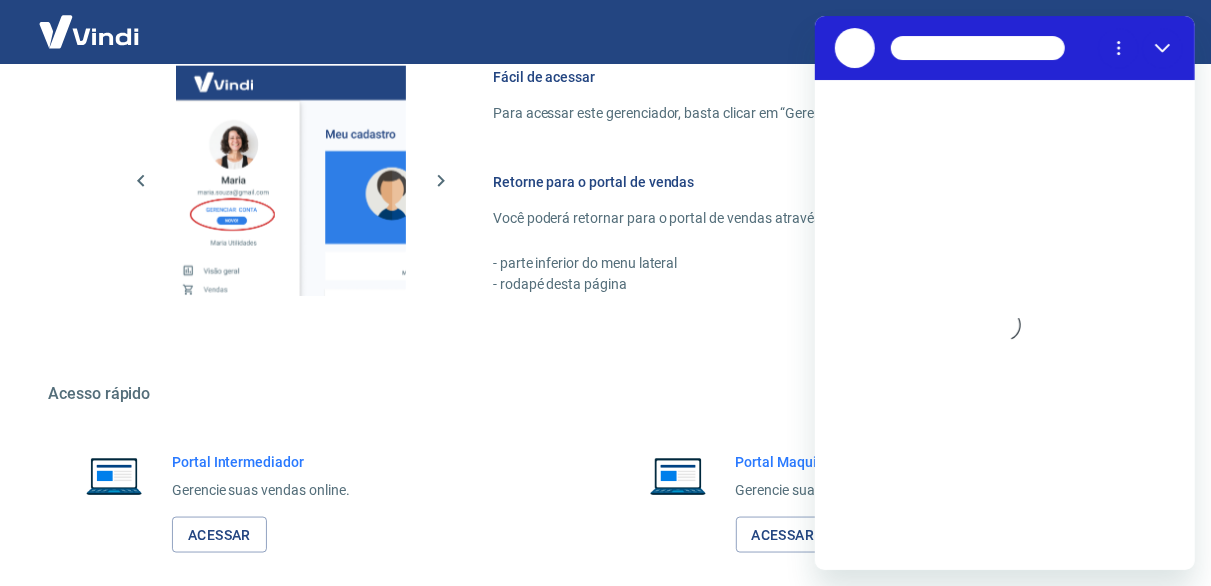 scroll, scrollTop: 1199, scrollLeft: 0, axis: vertical 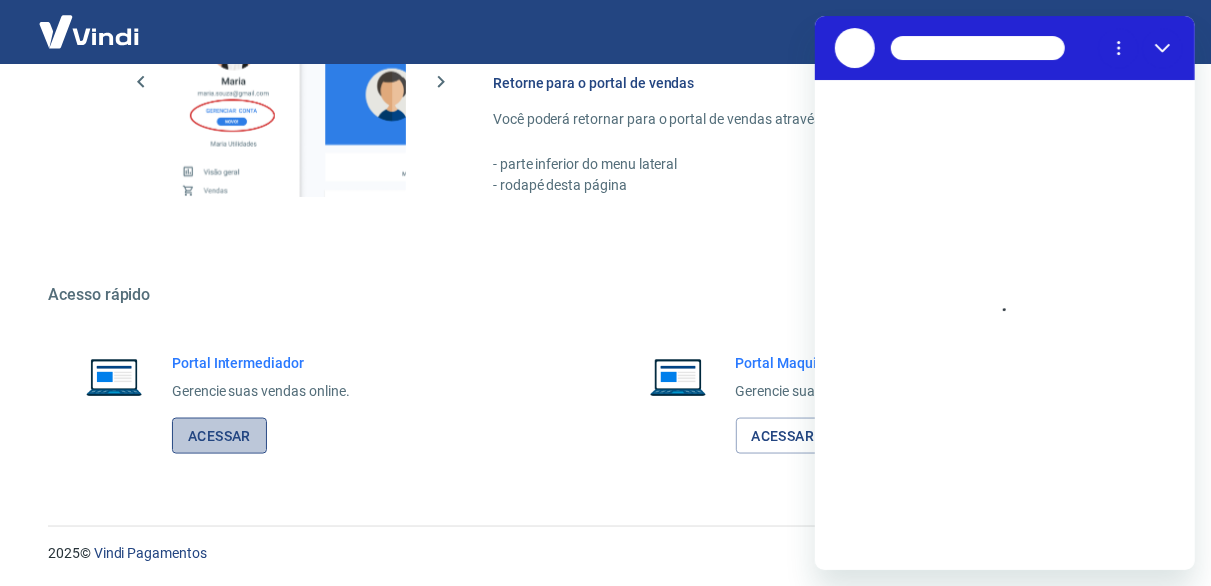 click on "Acessar" at bounding box center [219, 436] 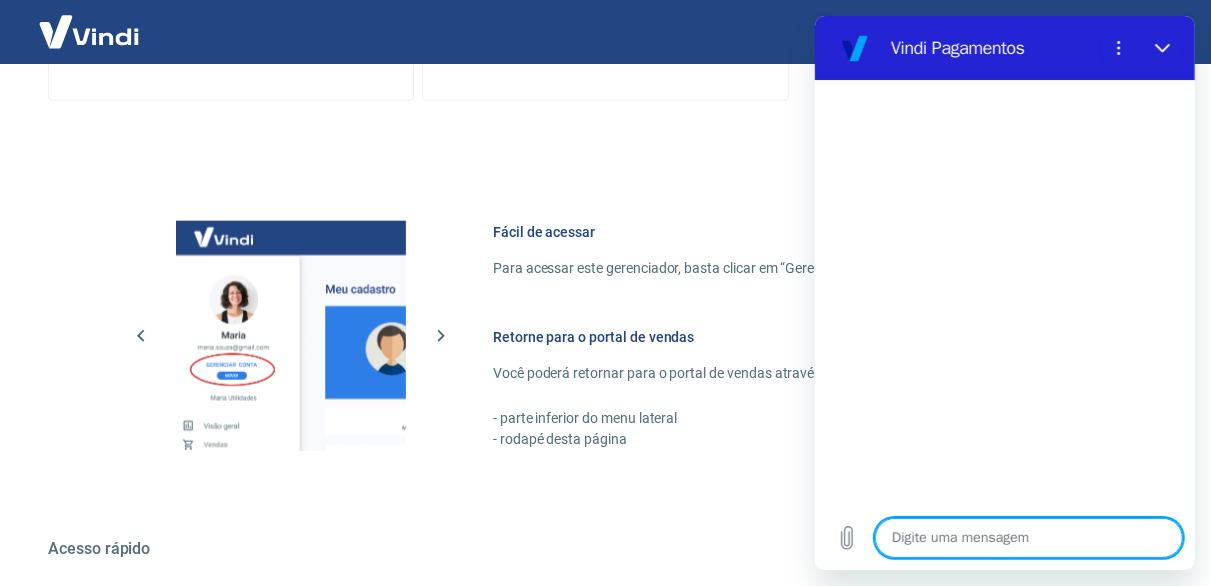 scroll, scrollTop: 1199, scrollLeft: 0, axis: vertical 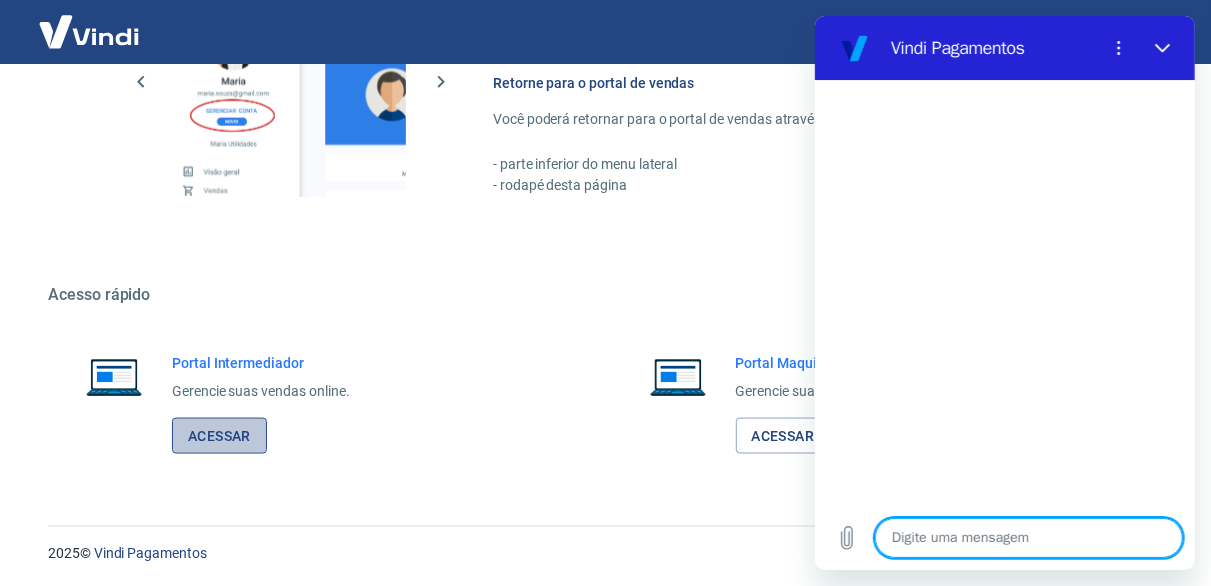 click on "Acessar" at bounding box center [219, 436] 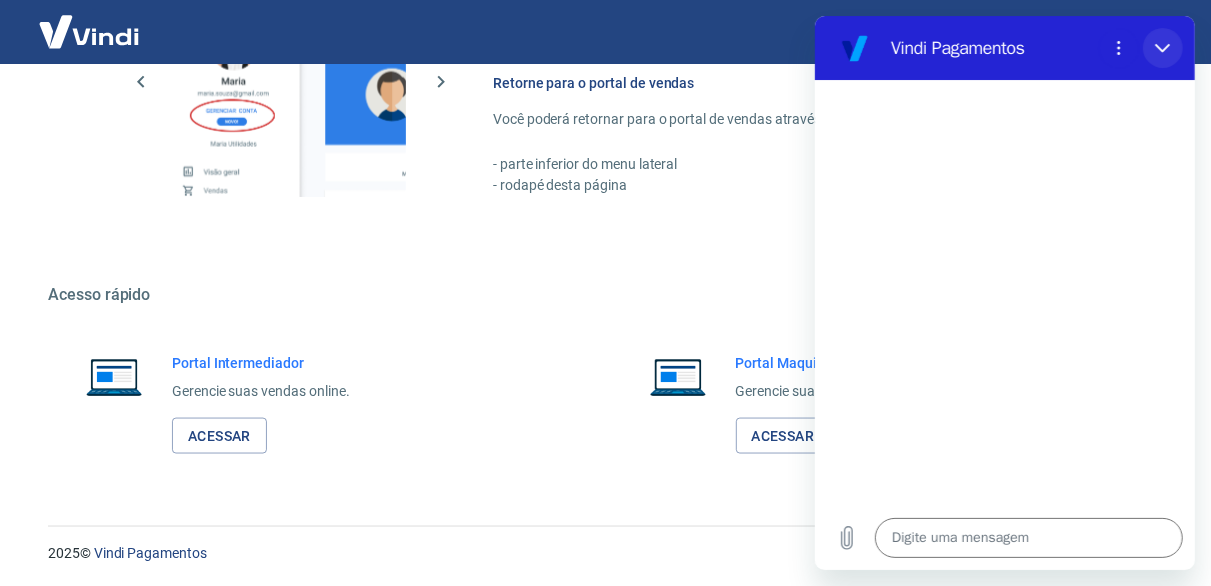 click 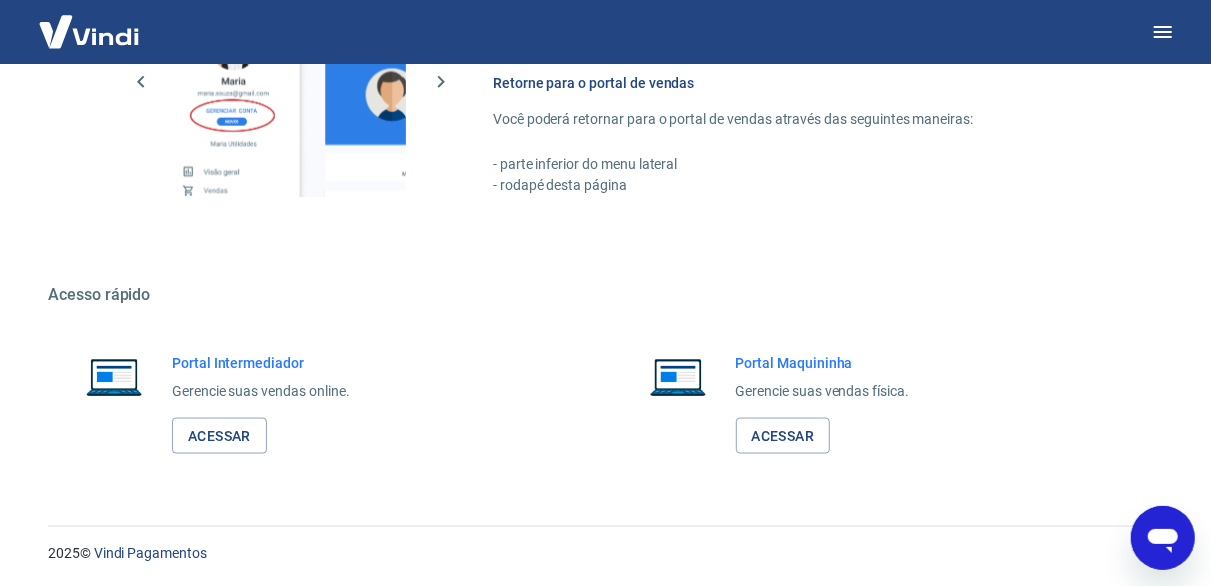 type on "x" 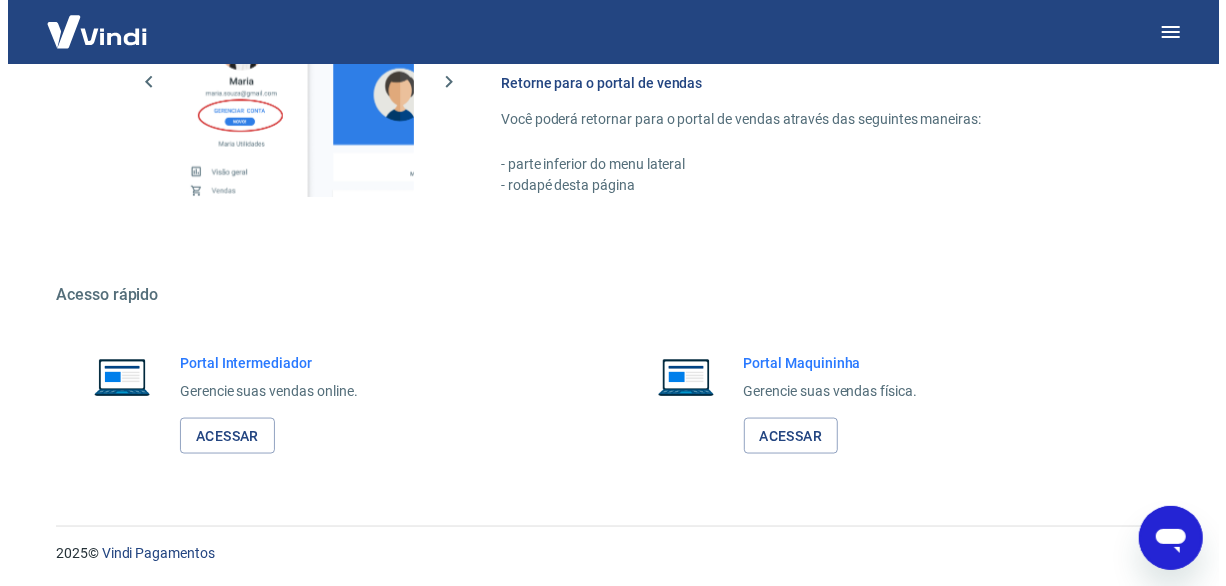 scroll, scrollTop: 0, scrollLeft: 0, axis: both 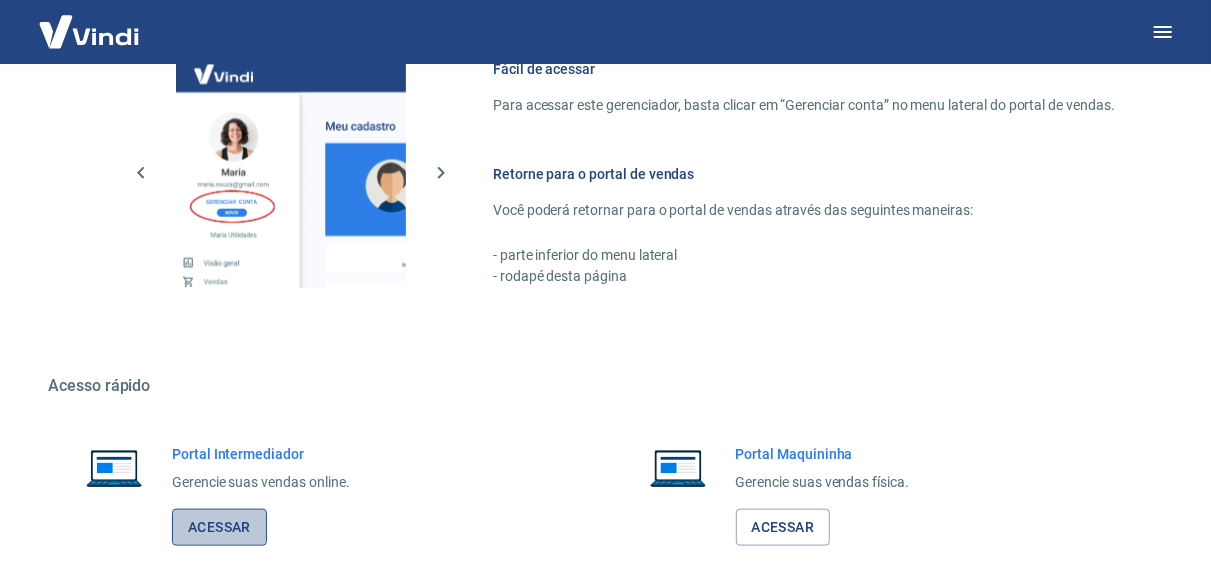 click on "Acessar" at bounding box center [219, 527] 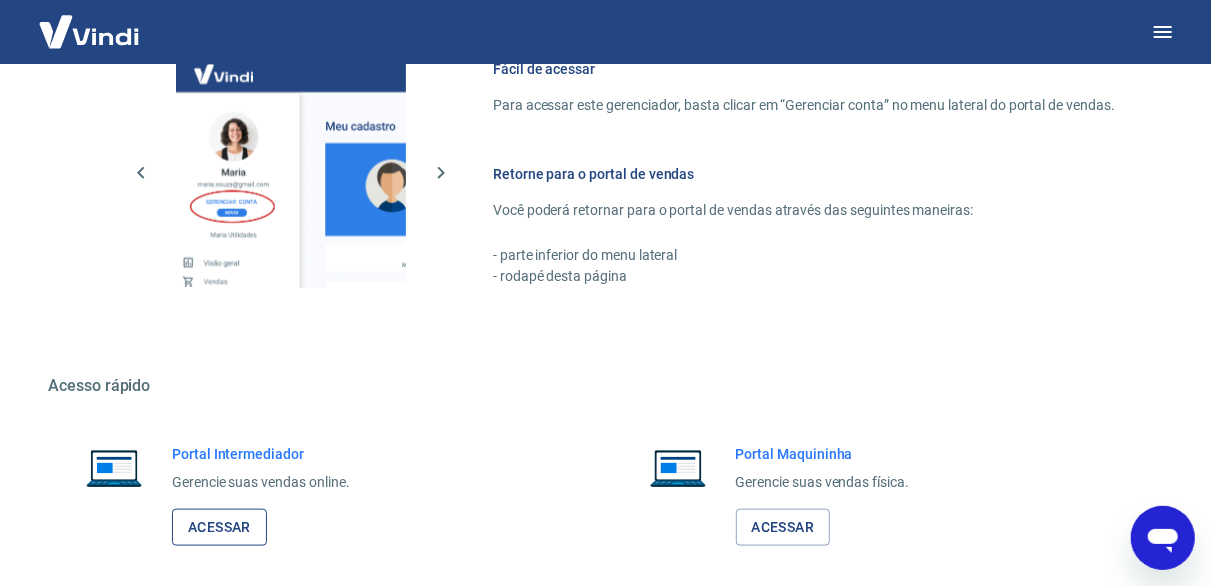 scroll, scrollTop: 0, scrollLeft: 0, axis: both 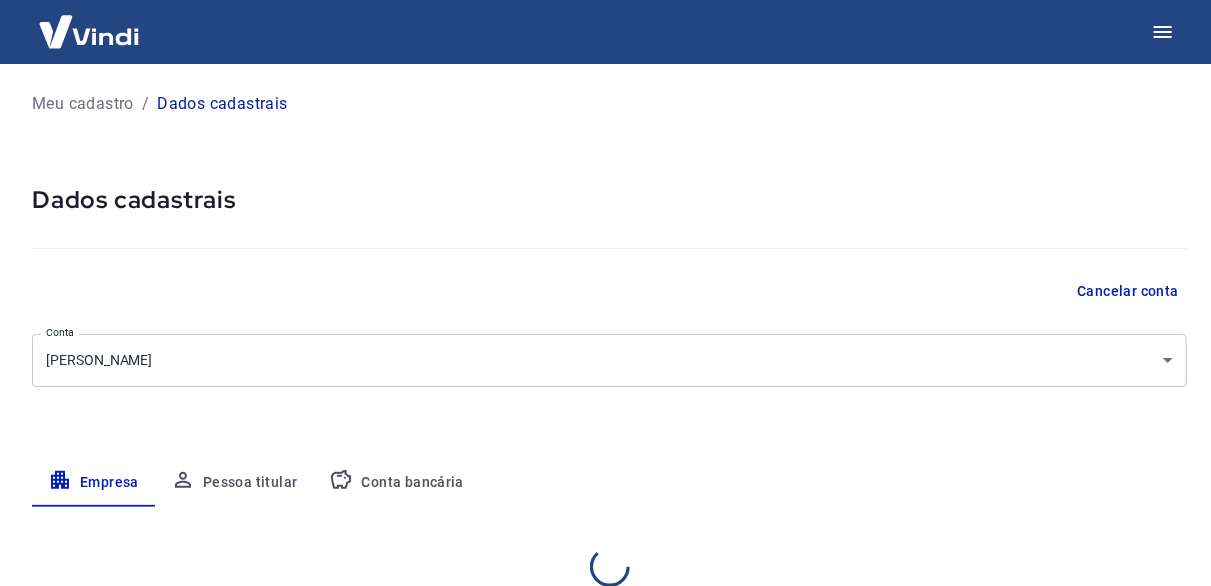 select on "SC" 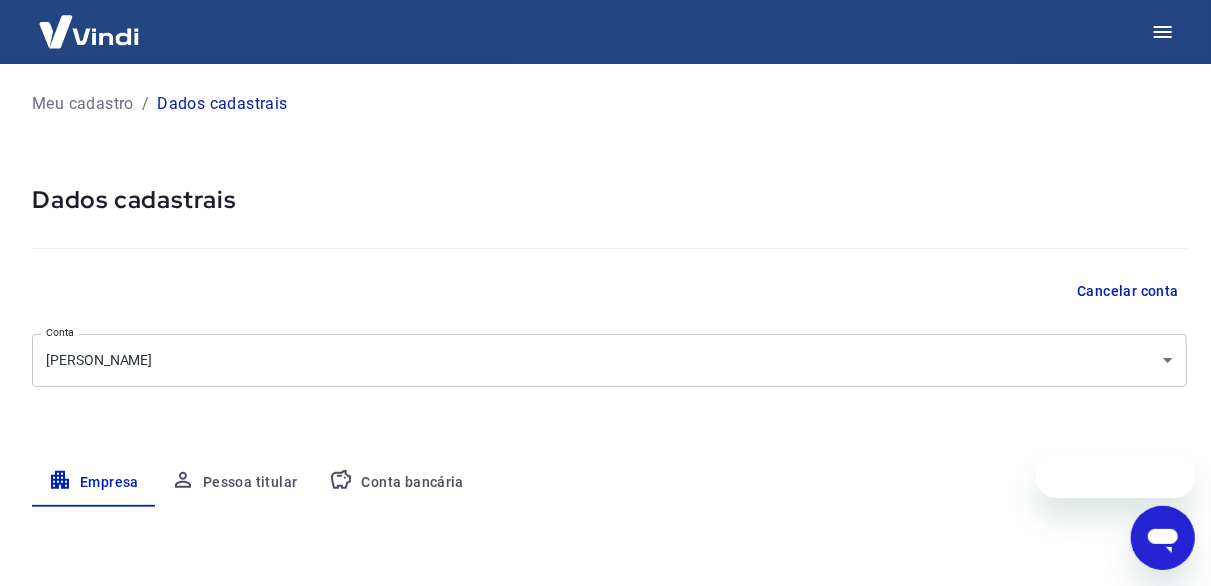 scroll, scrollTop: 0, scrollLeft: 0, axis: both 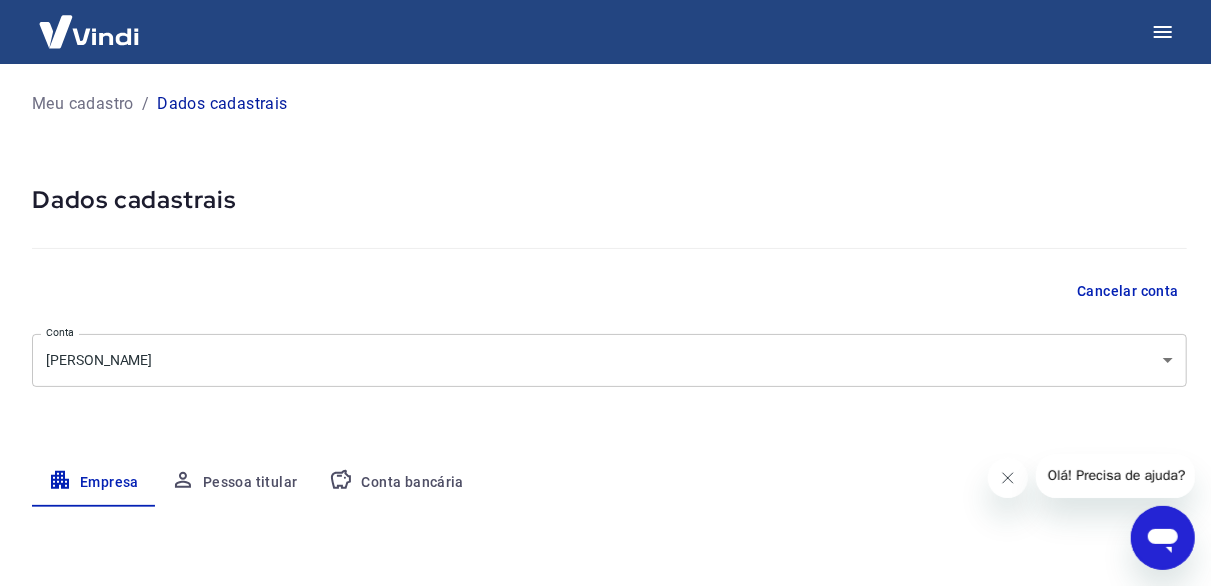 click at bounding box center [1007, 477] 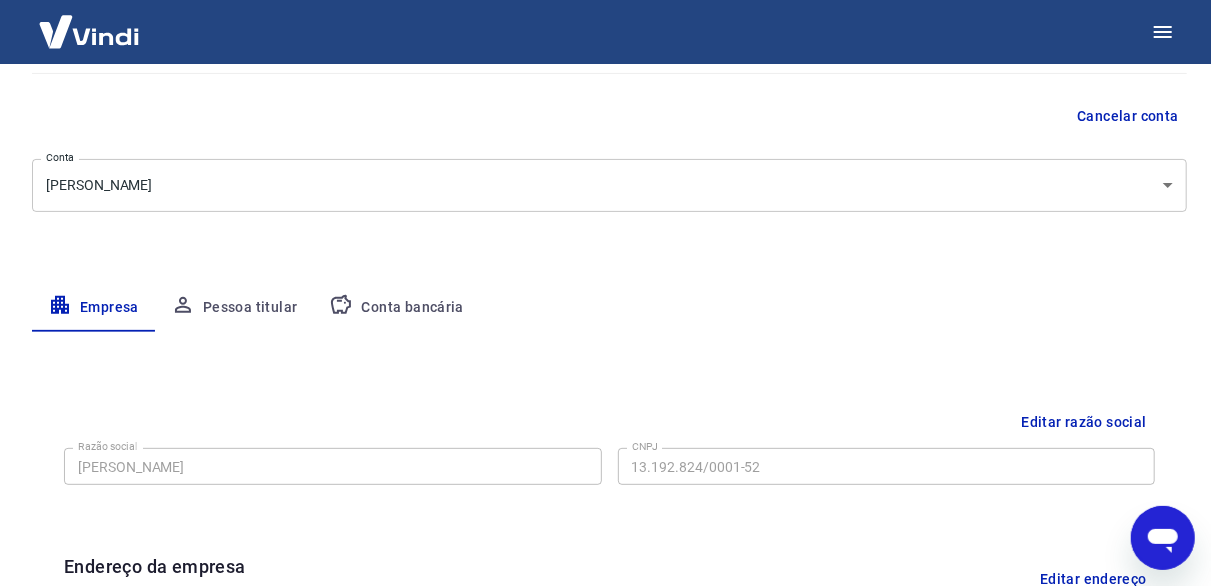 scroll, scrollTop: 0, scrollLeft: 0, axis: both 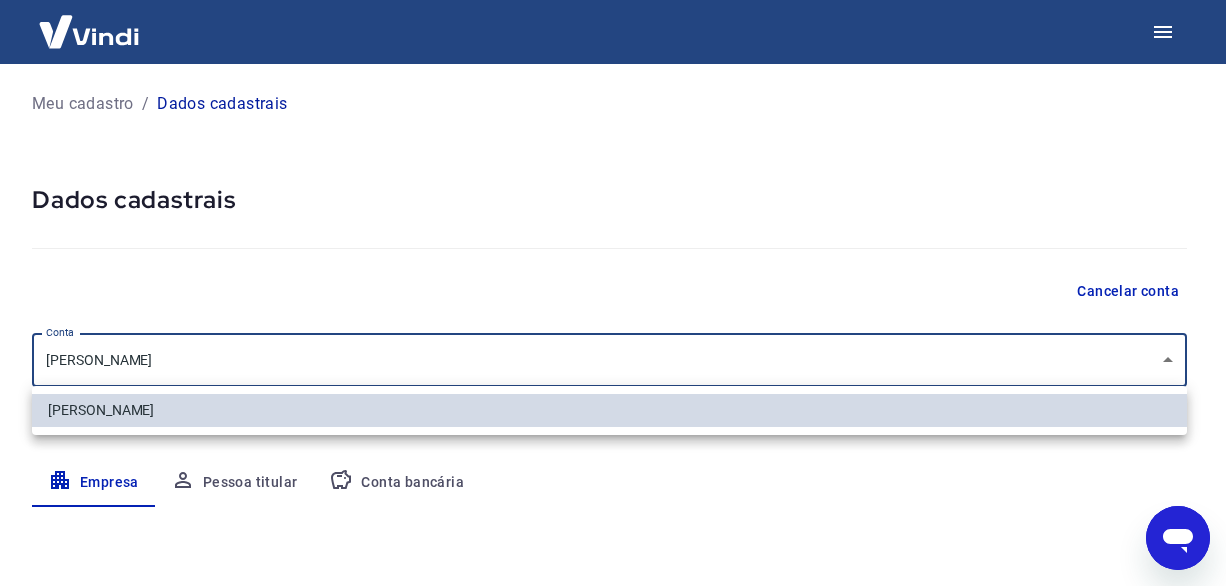 click on "Meu cadastro / Dados cadastrais Dados cadastrais Cancelar conta Conta [PERSON_NAME] [object Object] Conta Empresa Pessoa titular Conta bancária Editar razão social Razão social [PERSON_NAME] social CNPJ 13.192.824/0001-52 CNPJ Endereço da empresa Editar endereço CEP 88131-140 CEP [GEOGRAPHIC_DATA][DATE] Rua Número 26 Número Complemento Complemento Bairro Centro Bairro [GEOGRAPHIC_DATA] [GEOGRAPHIC_DATA] [GEOGRAPHIC_DATA] [GEOGRAPHIC_DATA] [GEOGRAPHIC_DATA] [GEOGRAPHIC_DATA] [GEOGRAPHIC_DATA] [GEOGRAPHIC_DATA] [GEOGRAPHIC_DATA] [GEOGRAPHIC_DATA] [GEOGRAPHIC_DATA] [GEOGRAPHIC_DATA] [GEOGRAPHIC_DATA] [GEOGRAPHIC_DATA] [GEOGRAPHIC_DATA] [GEOGRAPHIC_DATA] [GEOGRAPHIC_DATA] [GEOGRAPHIC_DATA] [GEOGRAPHIC_DATA] [GEOGRAPHIC_DATA] [GEOGRAPHIC_DATA] [GEOGRAPHIC_DATA] [GEOGRAPHIC_DATA] [GEOGRAPHIC_DATA] [GEOGRAPHIC_DATA] [GEOGRAPHIC_DATA] [GEOGRAPHIC_DATA] Estado Dados da empresa Editar dados da empresa Nome fantasia Nome fantasia Data de abertura da empresa [DATE] Data de abertura da empresa Tipo de telefone Residencial Comercial Tipo de telefone Telefone [PHONE_NUMBER] Telefone 2025  ©   Vindi Pagamentos [PERSON_NAME]" at bounding box center (613, 293) 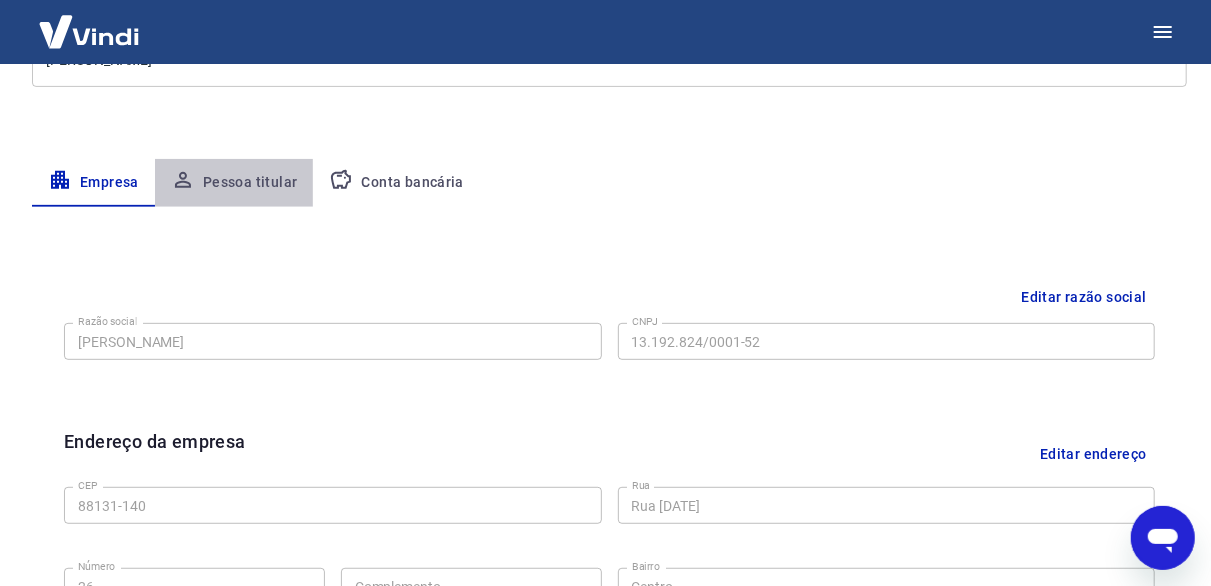 click on "Pessoa titular" at bounding box center [234, 183] 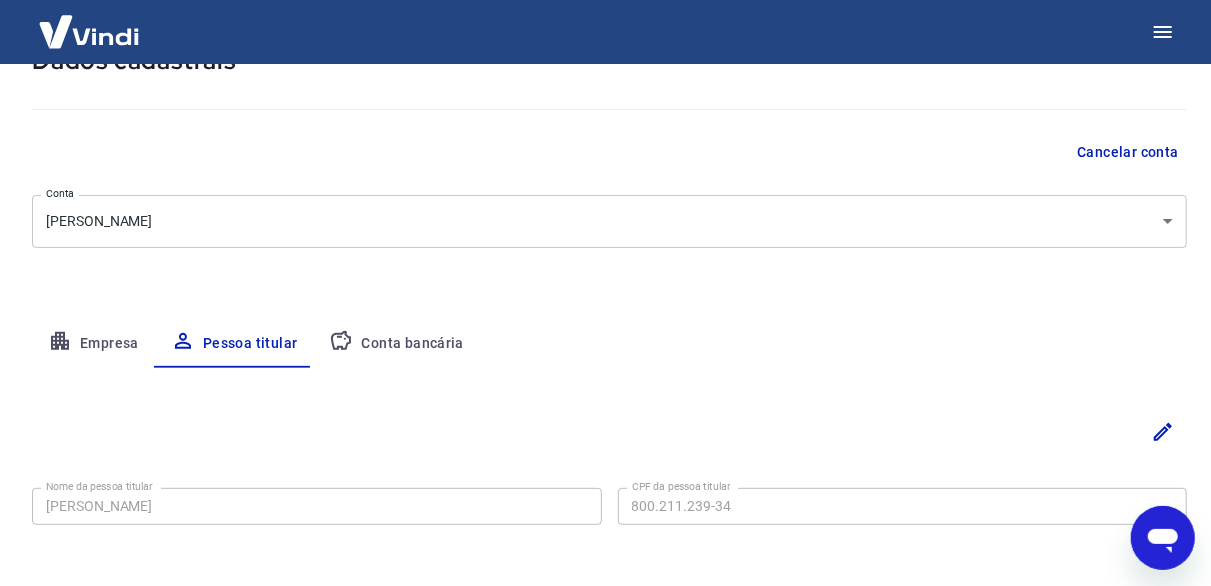 scroll, scrollTop: 223, scrollLeft: 0, axis: vertical 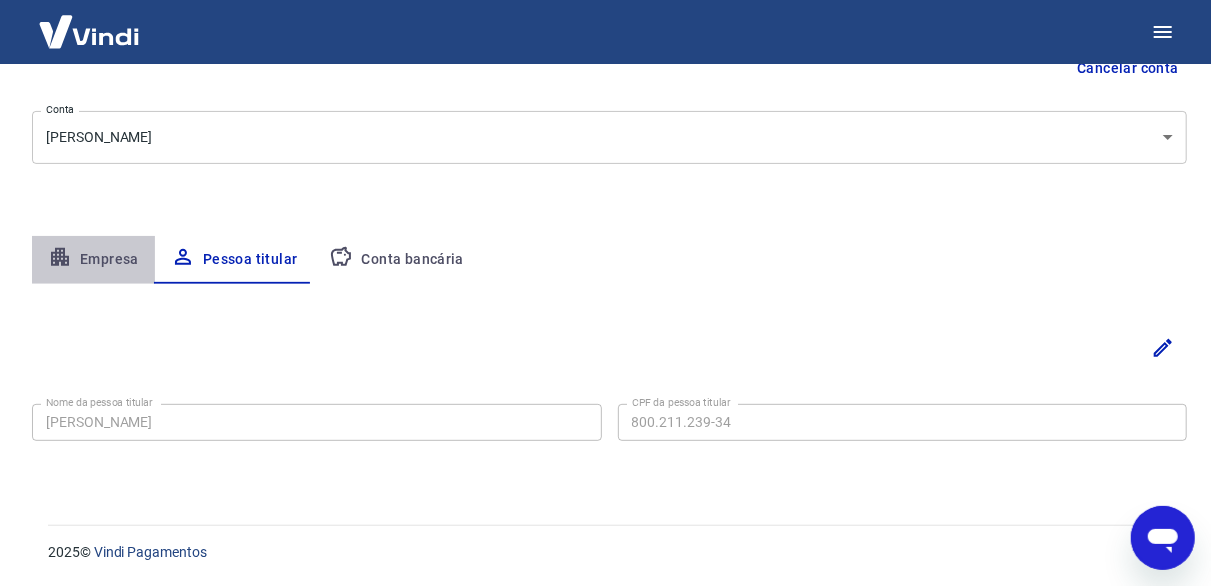 click on "Empresa" at bounding box center (93, 260) 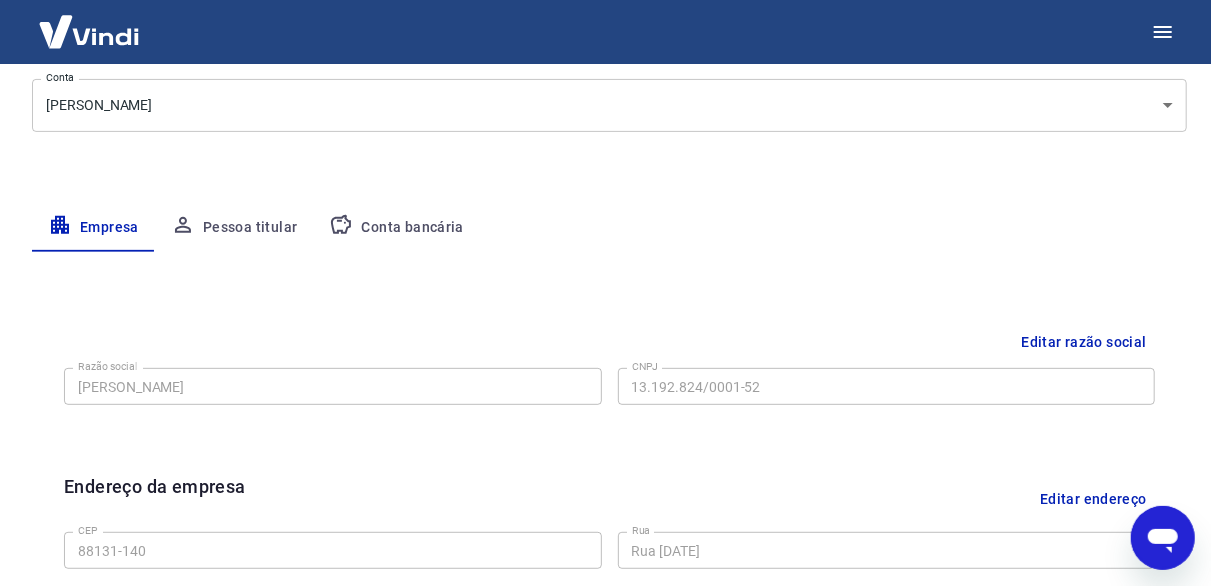 scroll, scrollTop: 0, scrollLeft: 0, axis: both 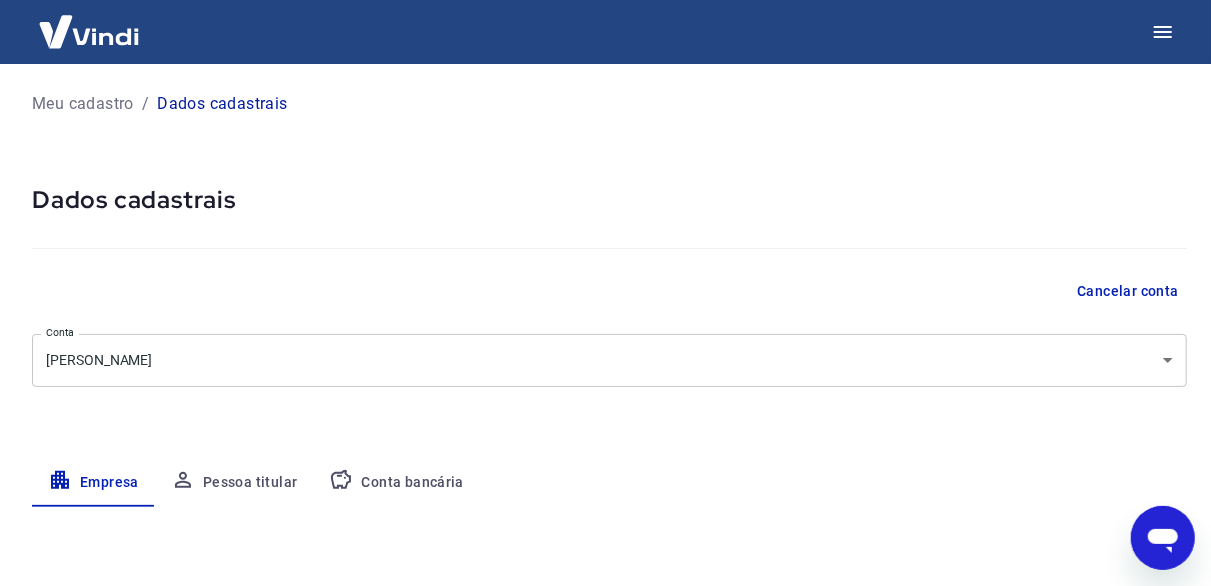 click at bounding box center [89, 31] 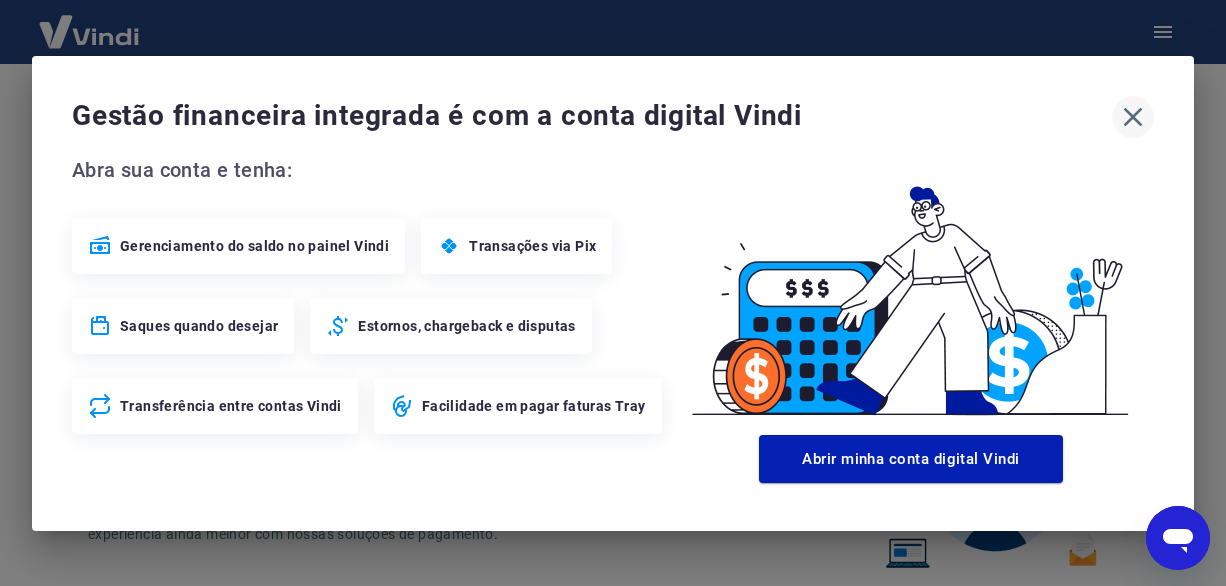 click 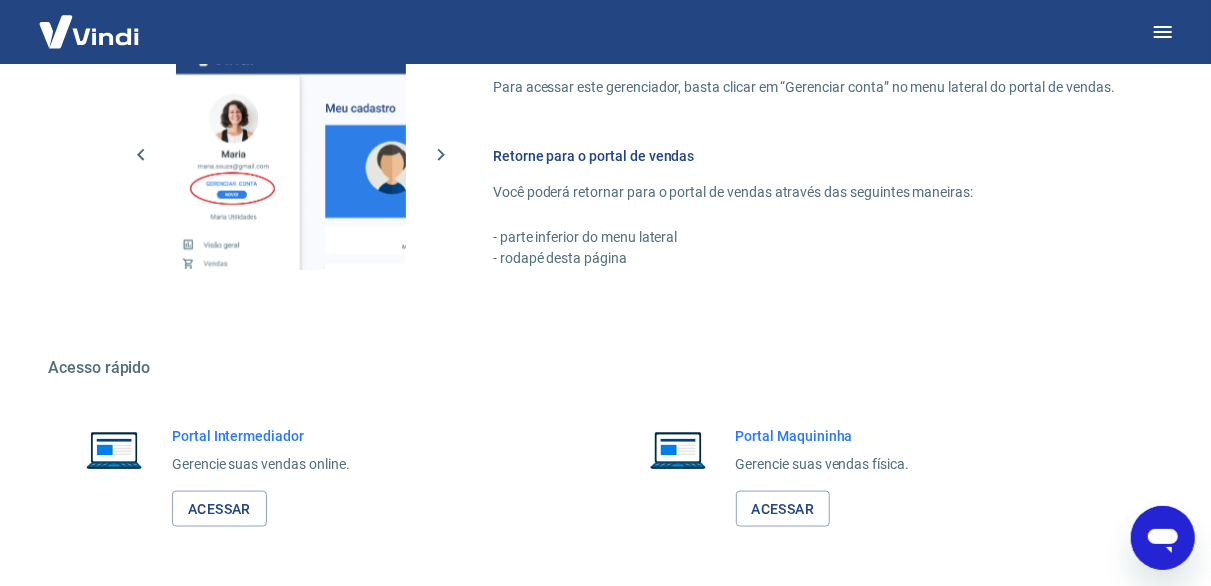 scroll, scrollTop: 1199, scrollLeft: 0, axis: vertical 